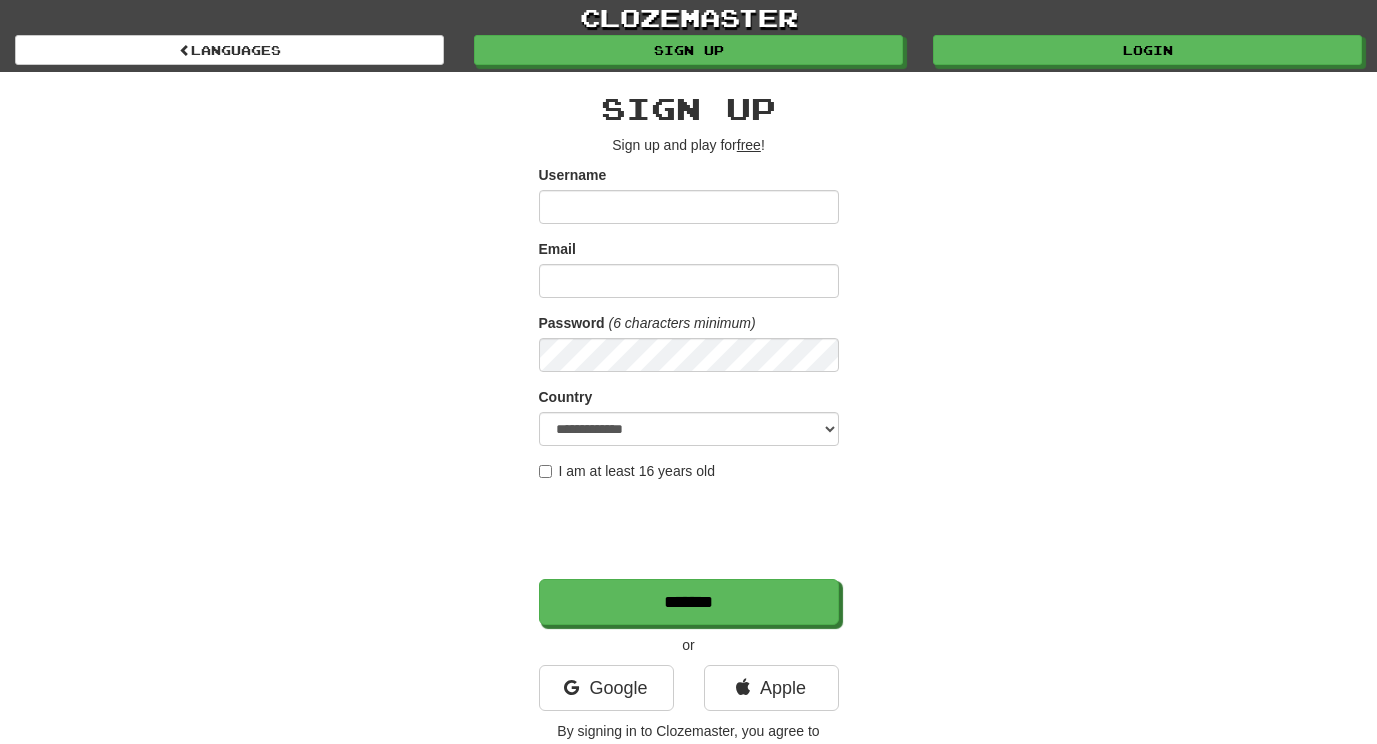 scroll, scrollTop: 0, scrollLeft: 0, axis: both 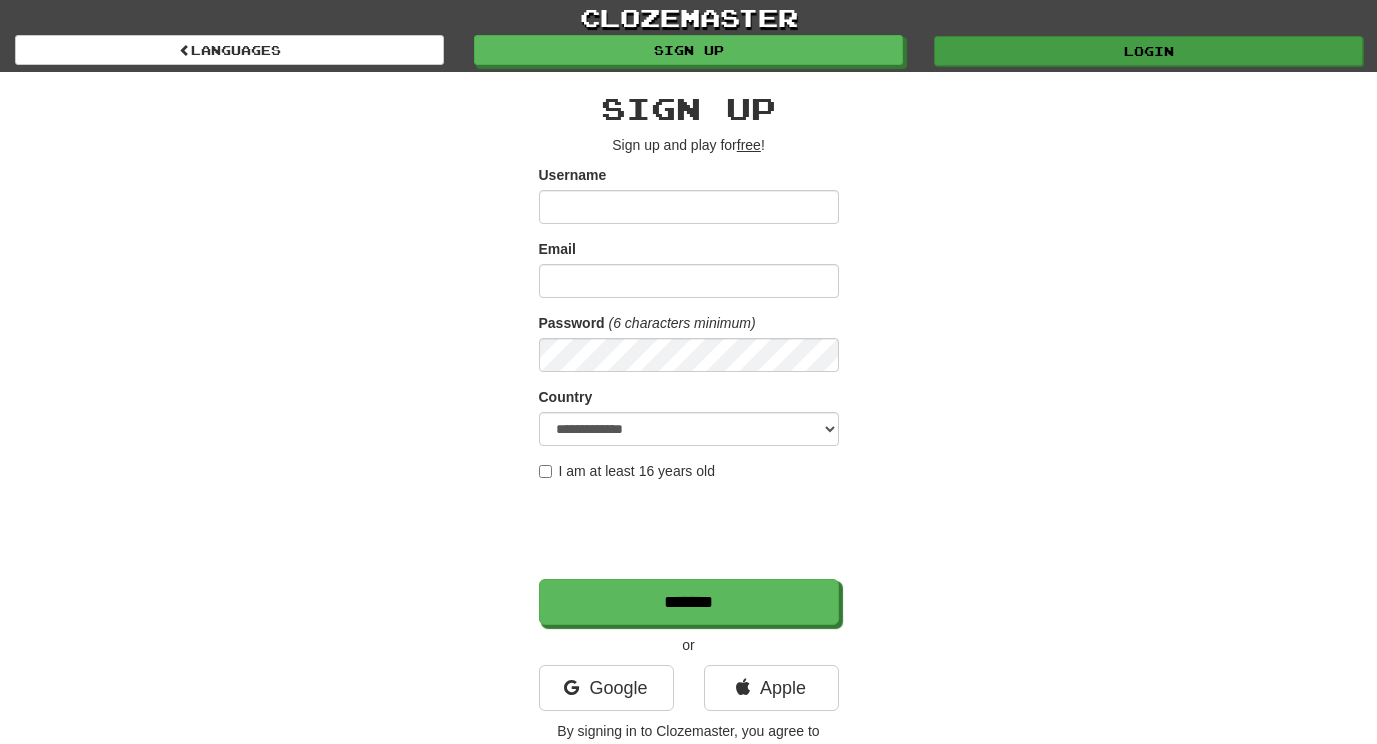 type on "*********" 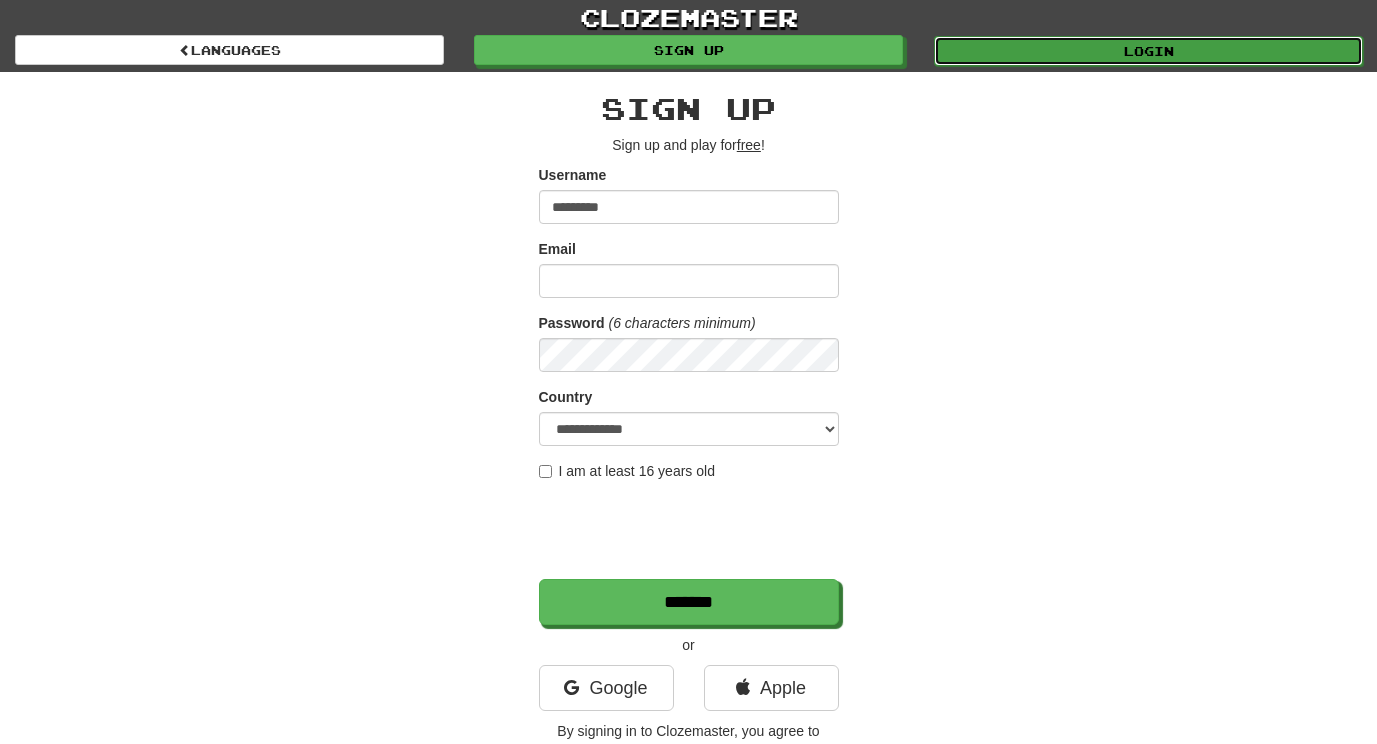 click on "Login" at bounding box center (1148, 51) 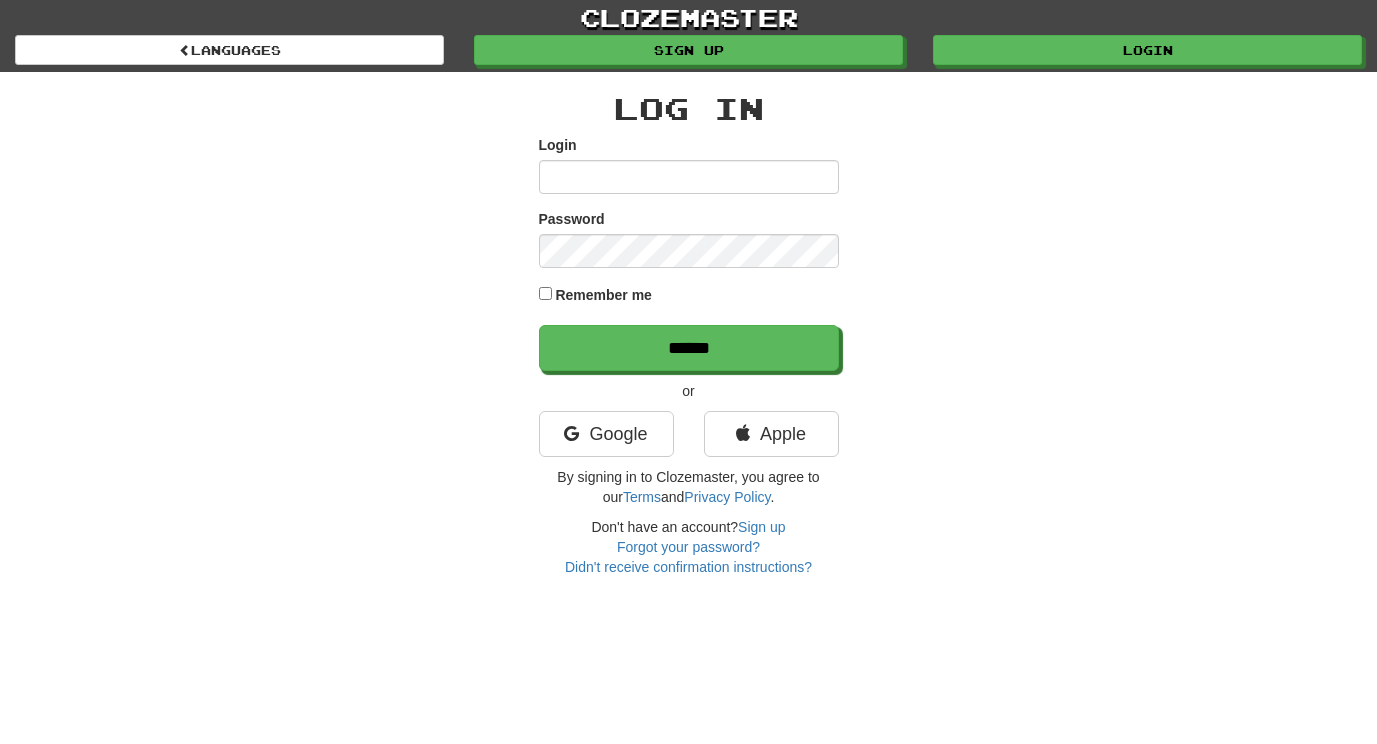 scroll, scrollTop: 0, scrollLeft: 0, axis: both 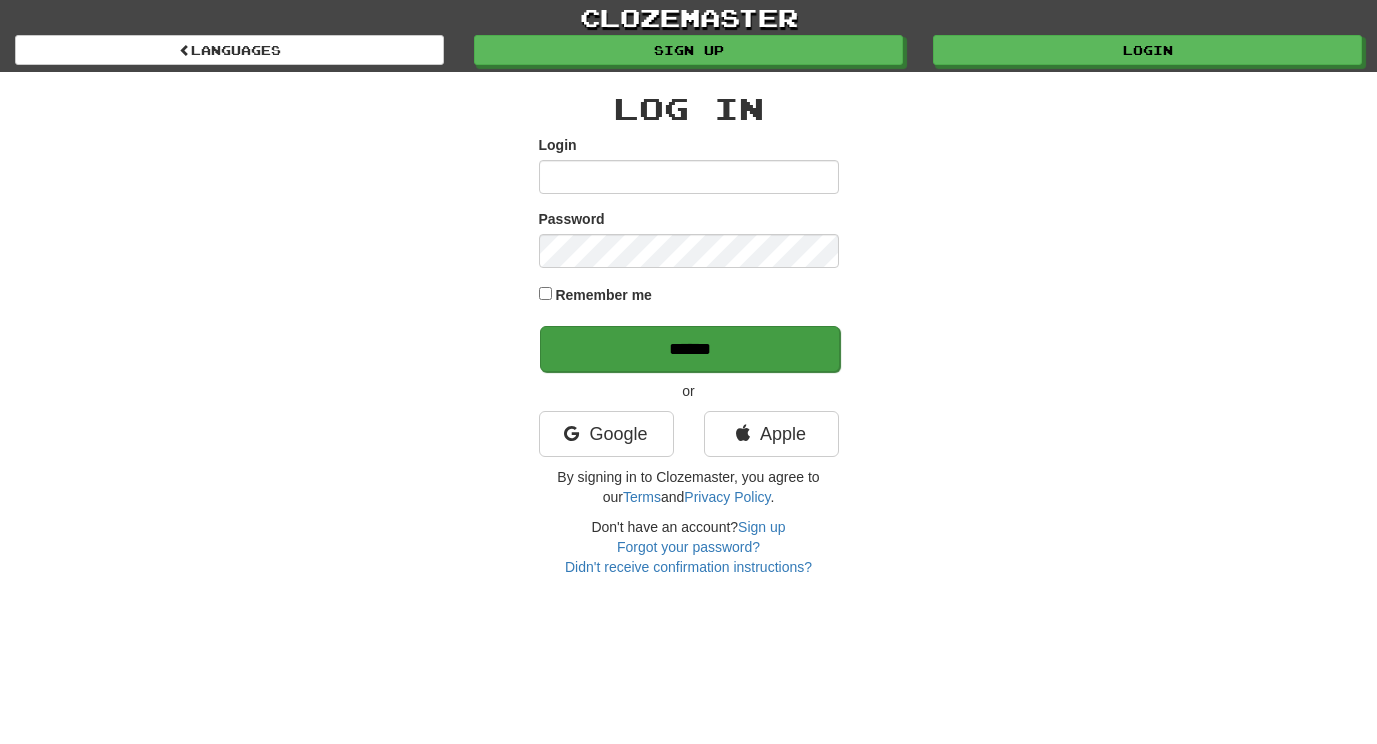 type on "*********" 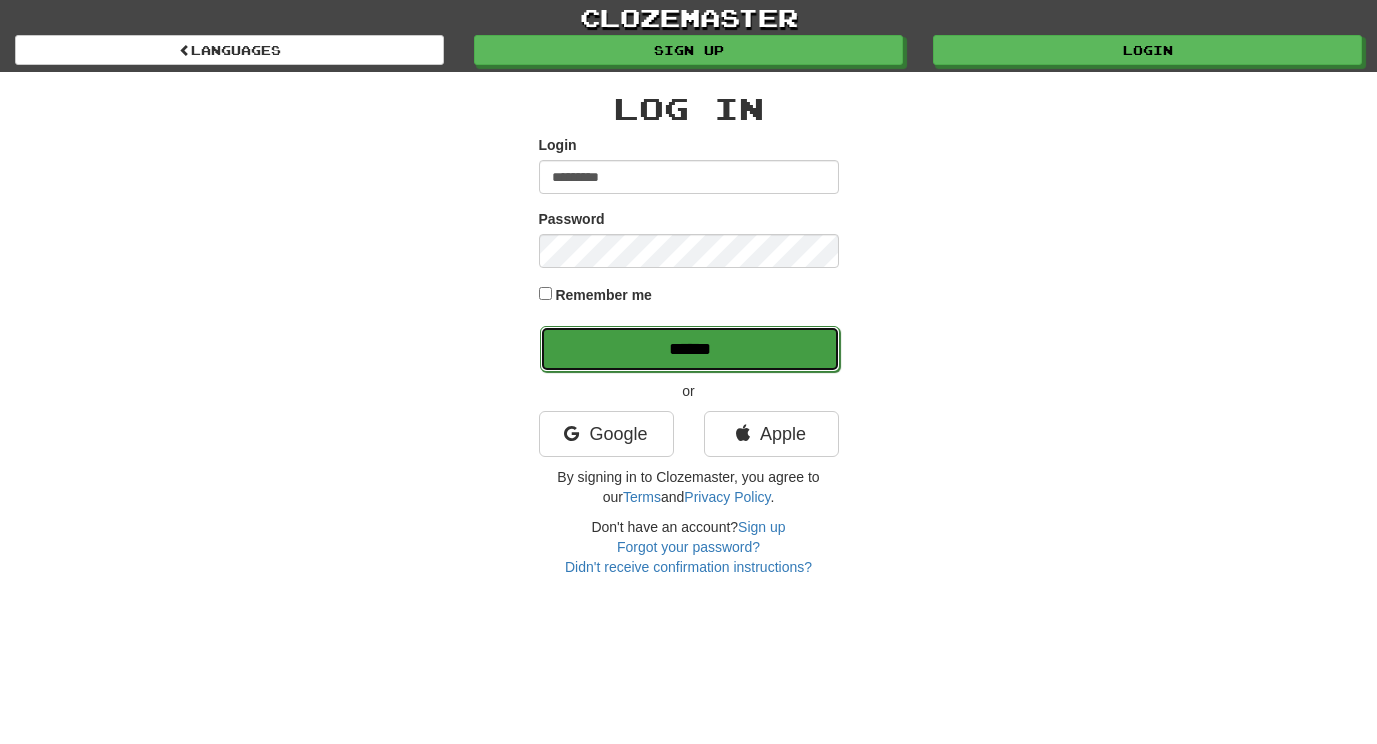 click on "******" at bounding box center (690, 349) 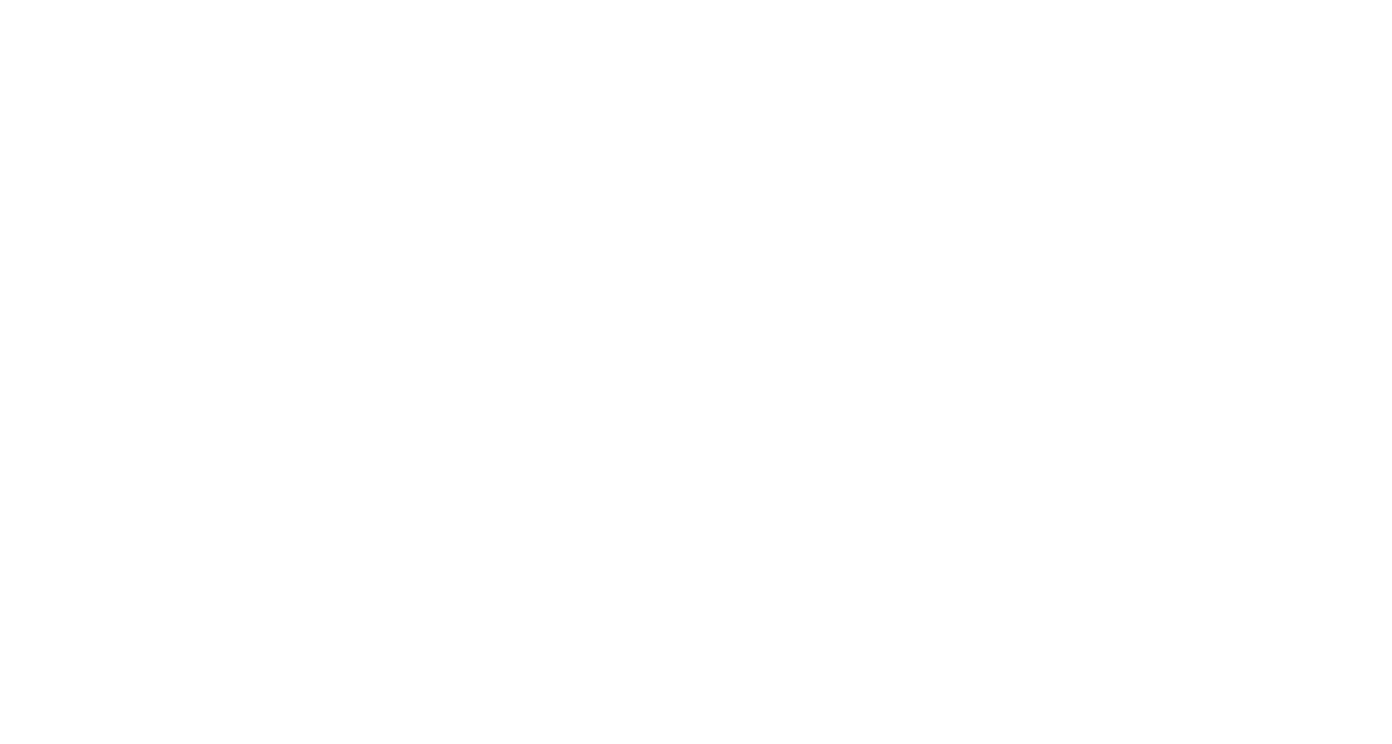 scroll, scrollTop: 0, scrollLeft: 0, axis: both 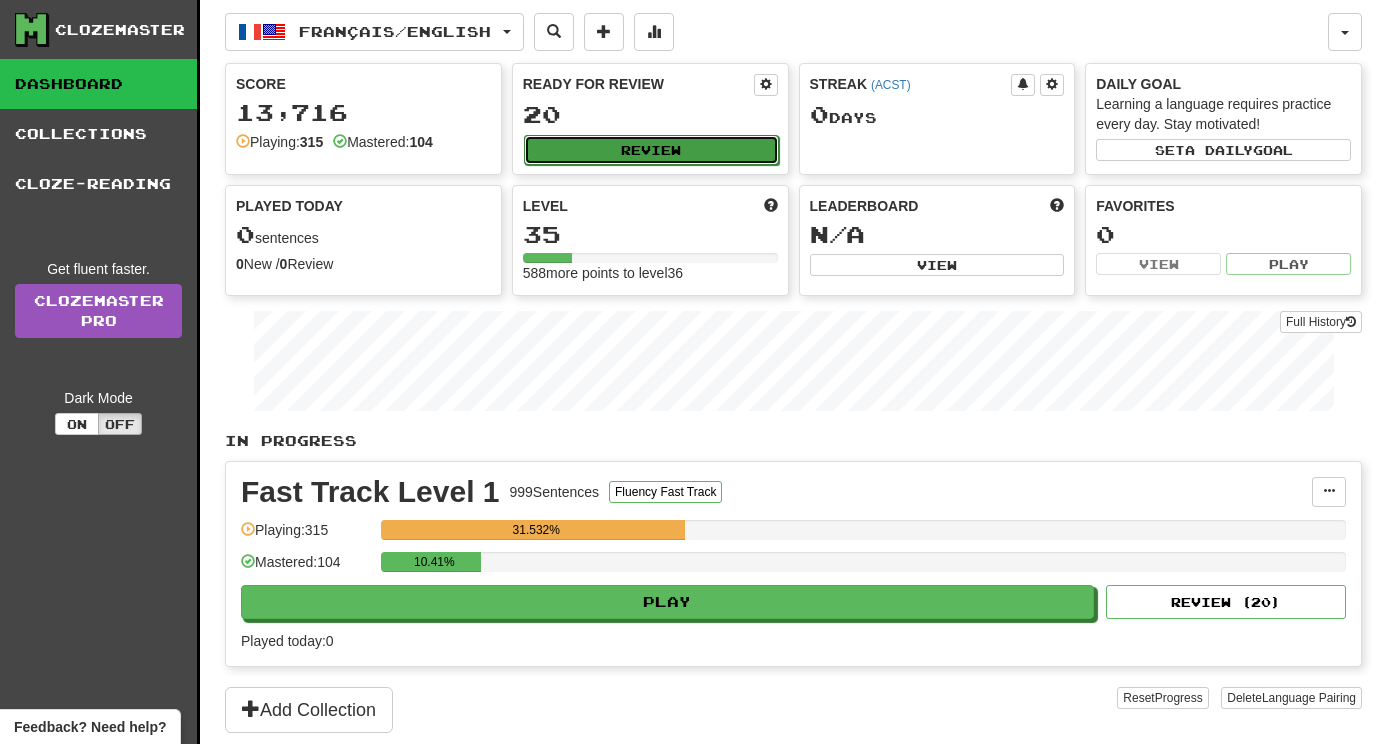 click on "Review" at bounding box center (651, 150) 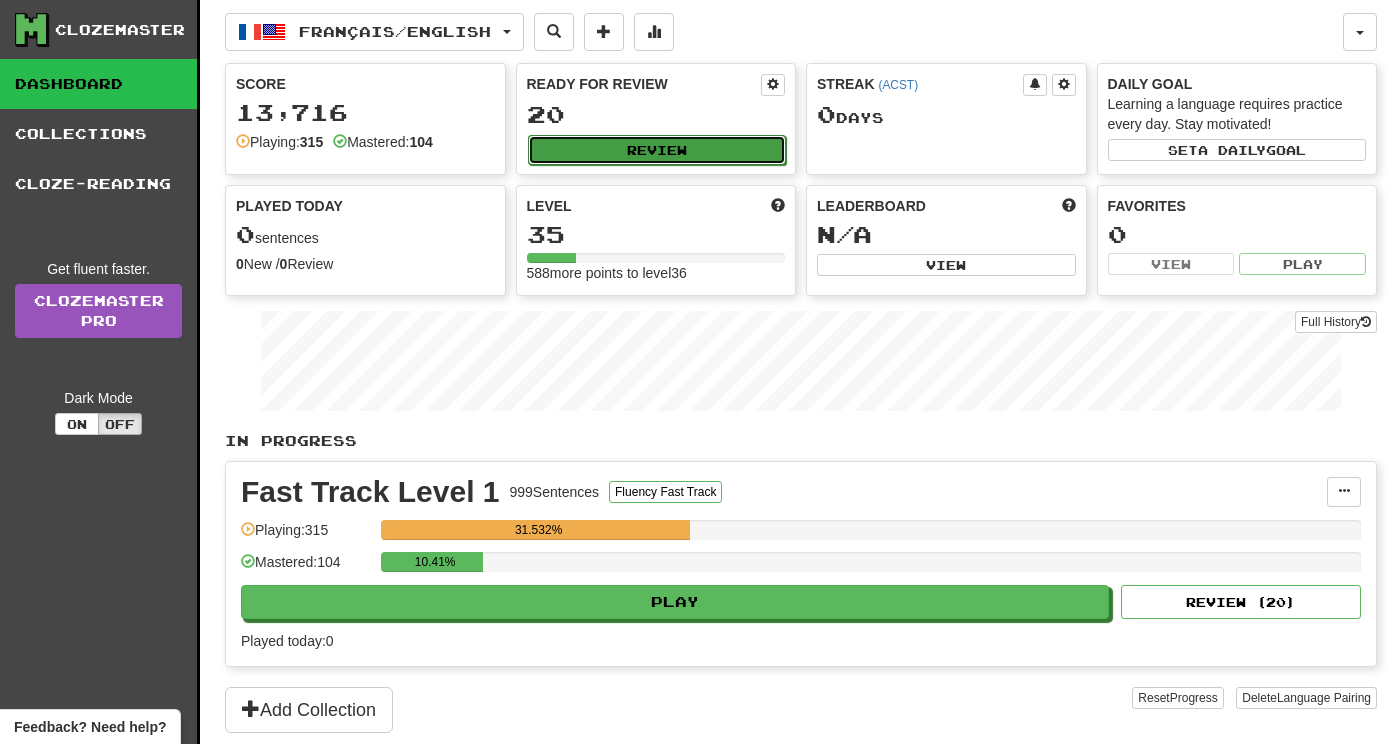 select on "**" 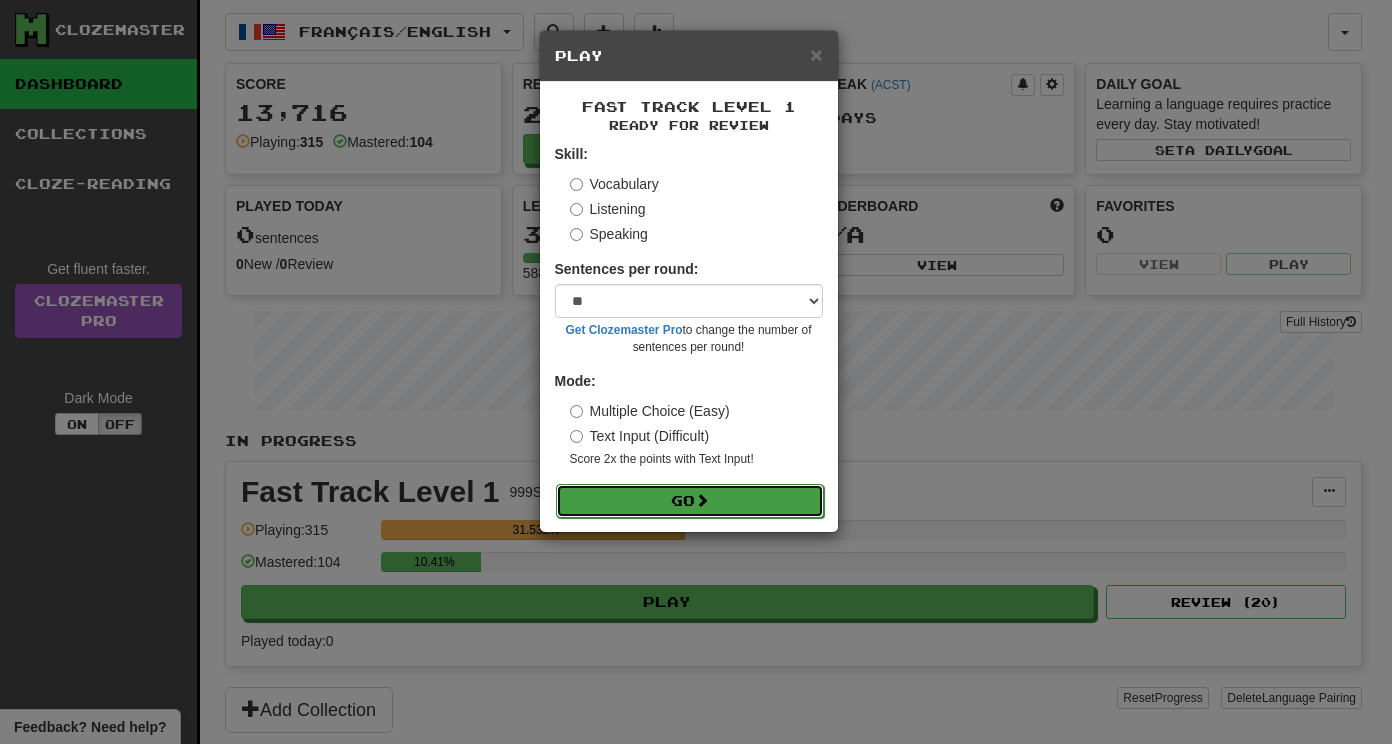 click on "Go" at bounding box center (690, 501) 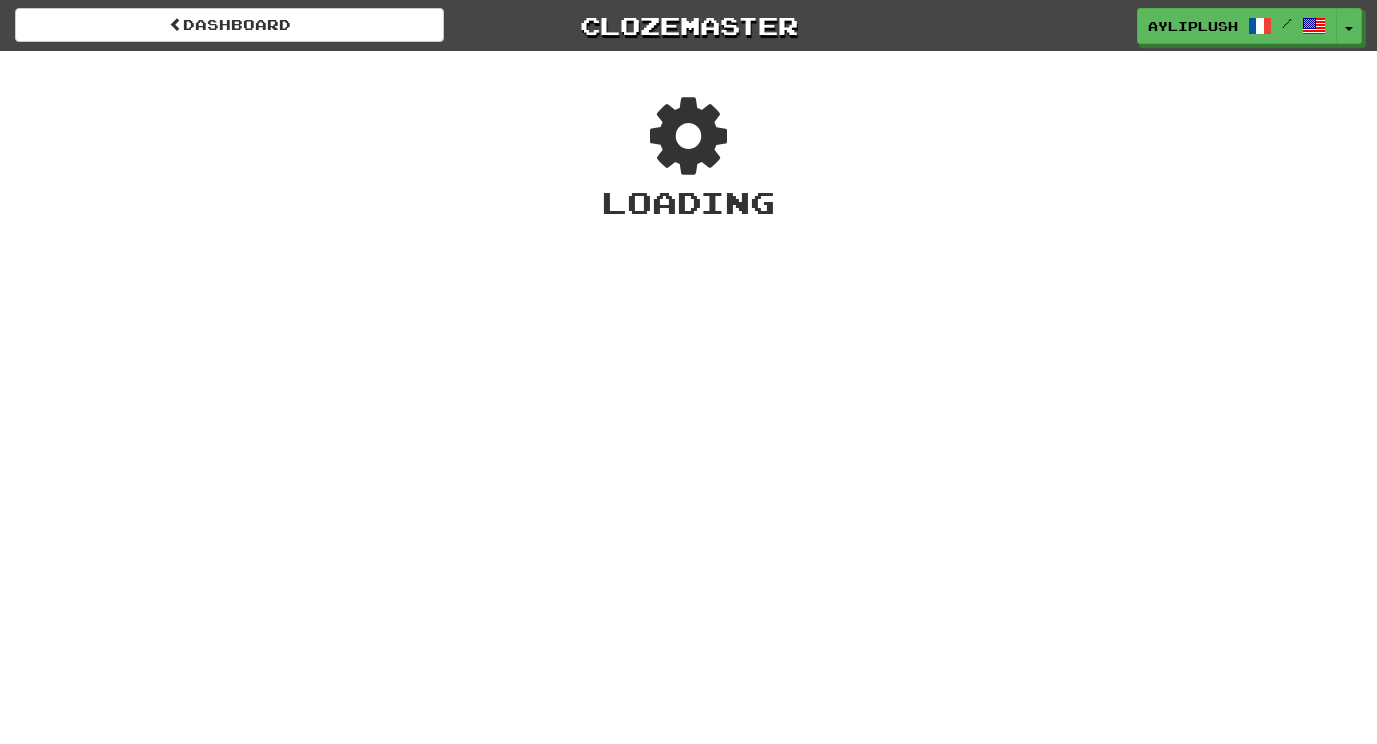 scroll, scrollTop: 0, scrollLeft: 0, axis: both 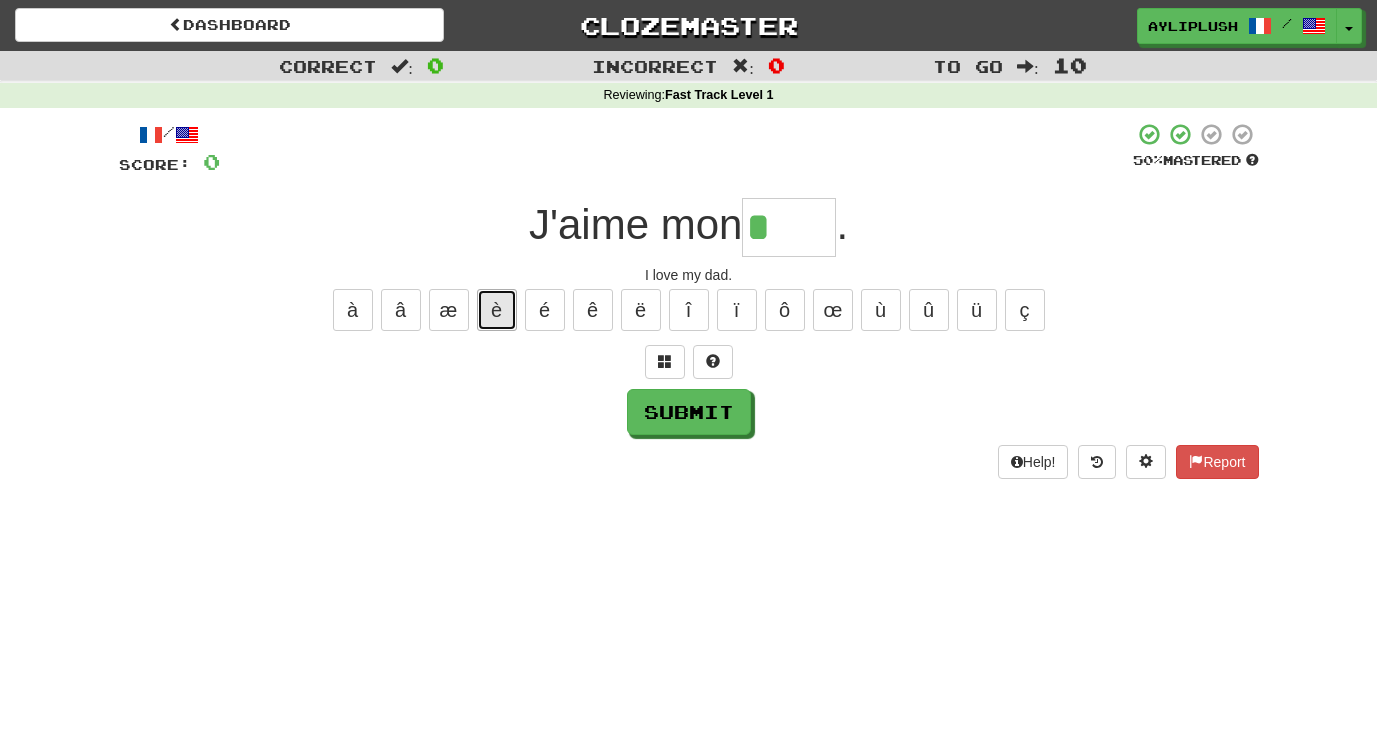 click on "è" at bounding box center [497, 310] 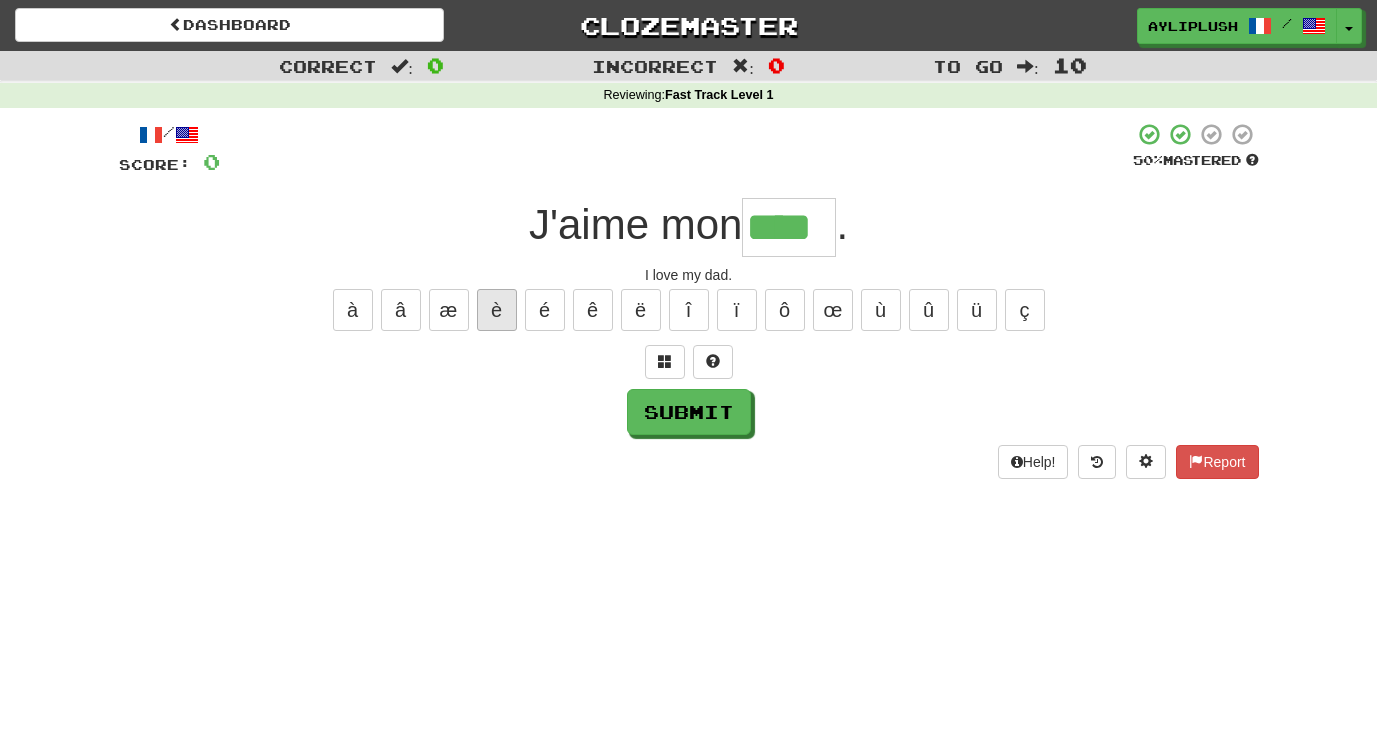 type on "****" 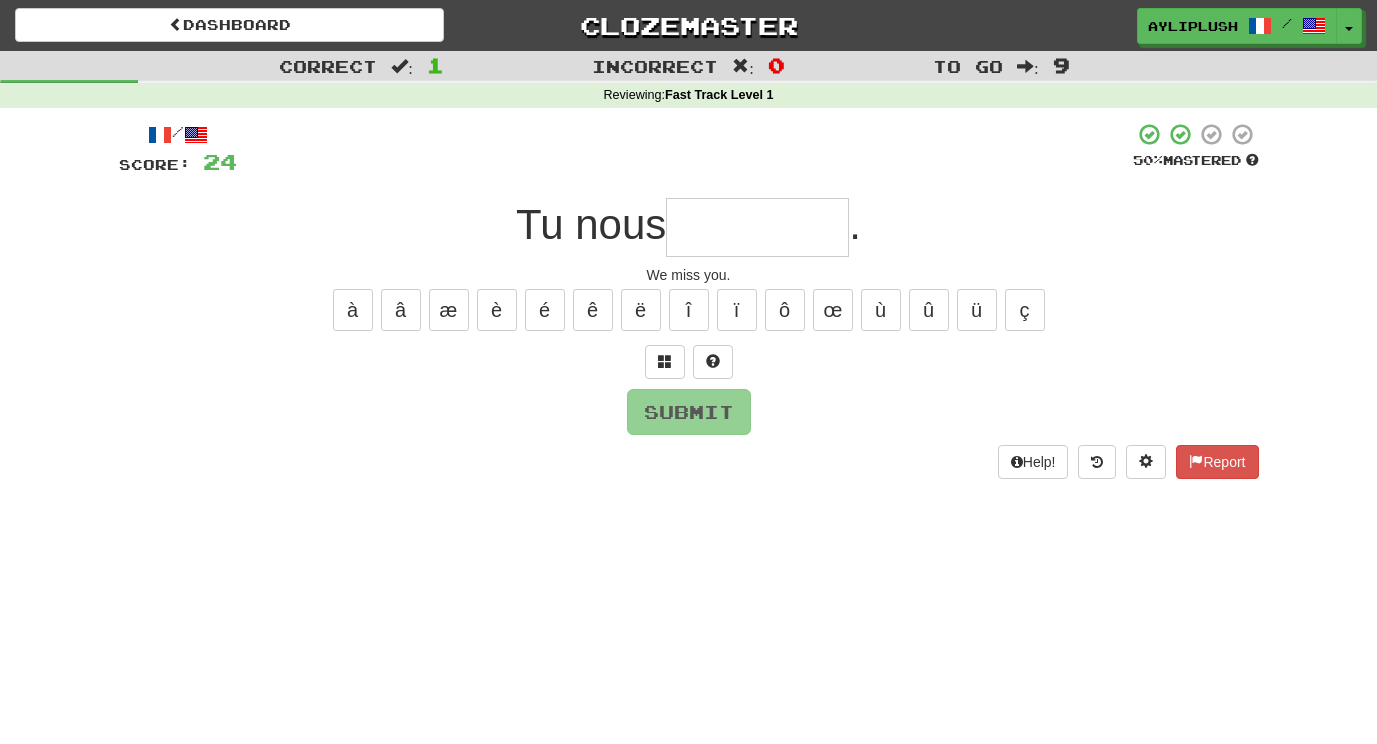 type on "*" 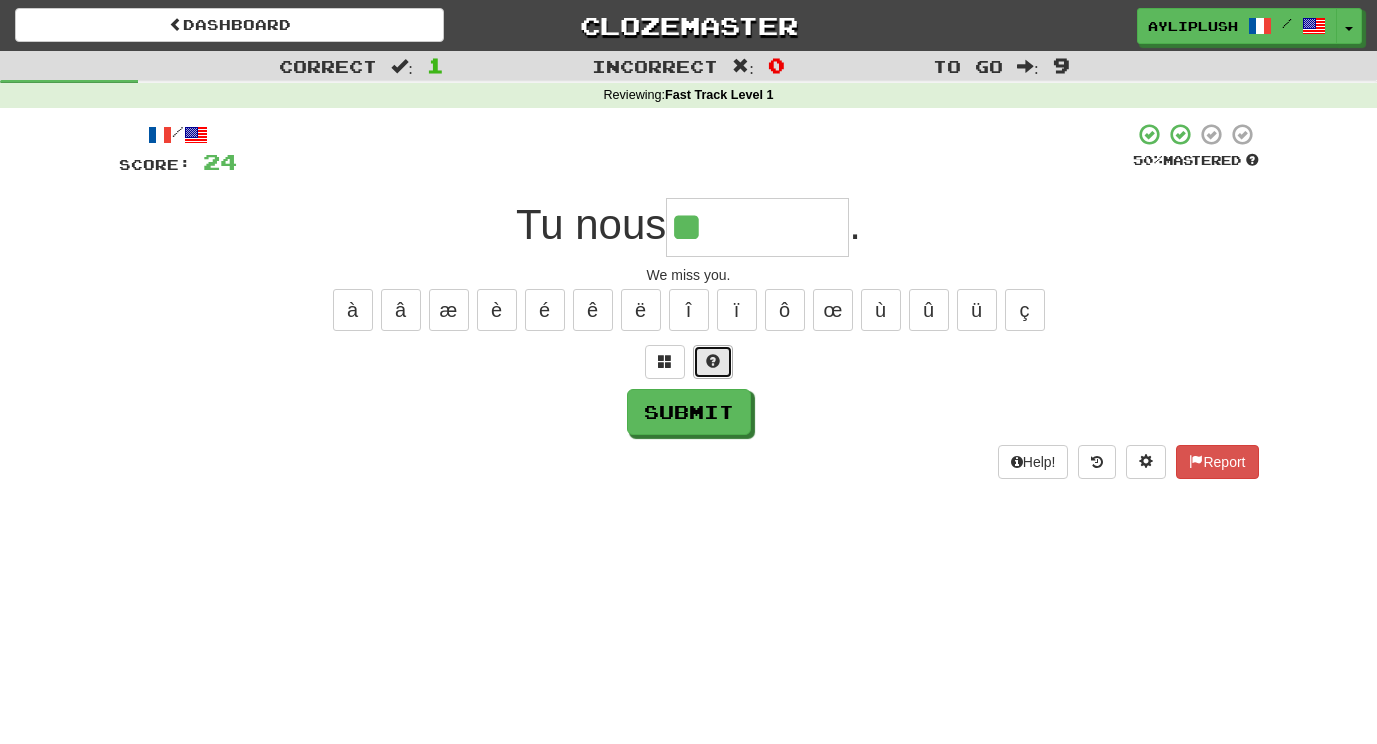 click at bounding box center [713, 361] 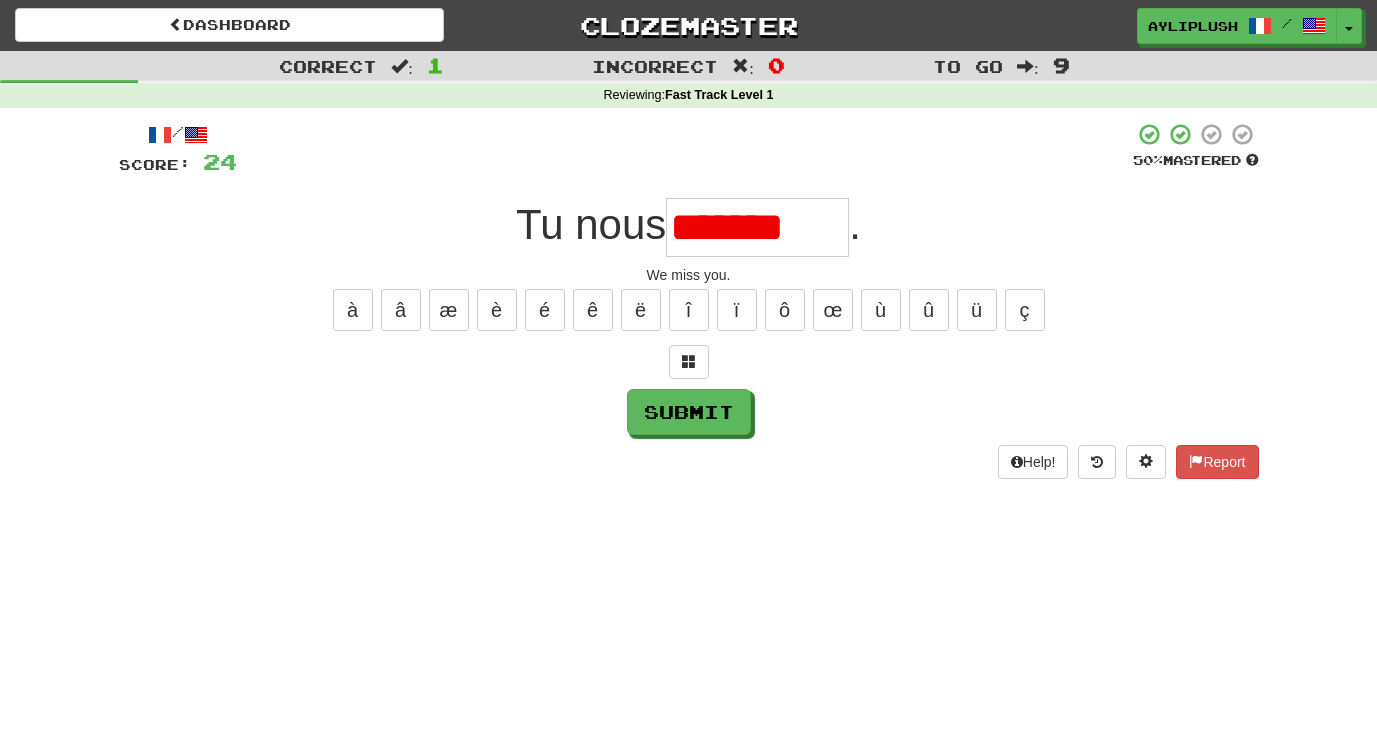 scroll, scrollTop: 0, scrollLeft: 0, axis: both 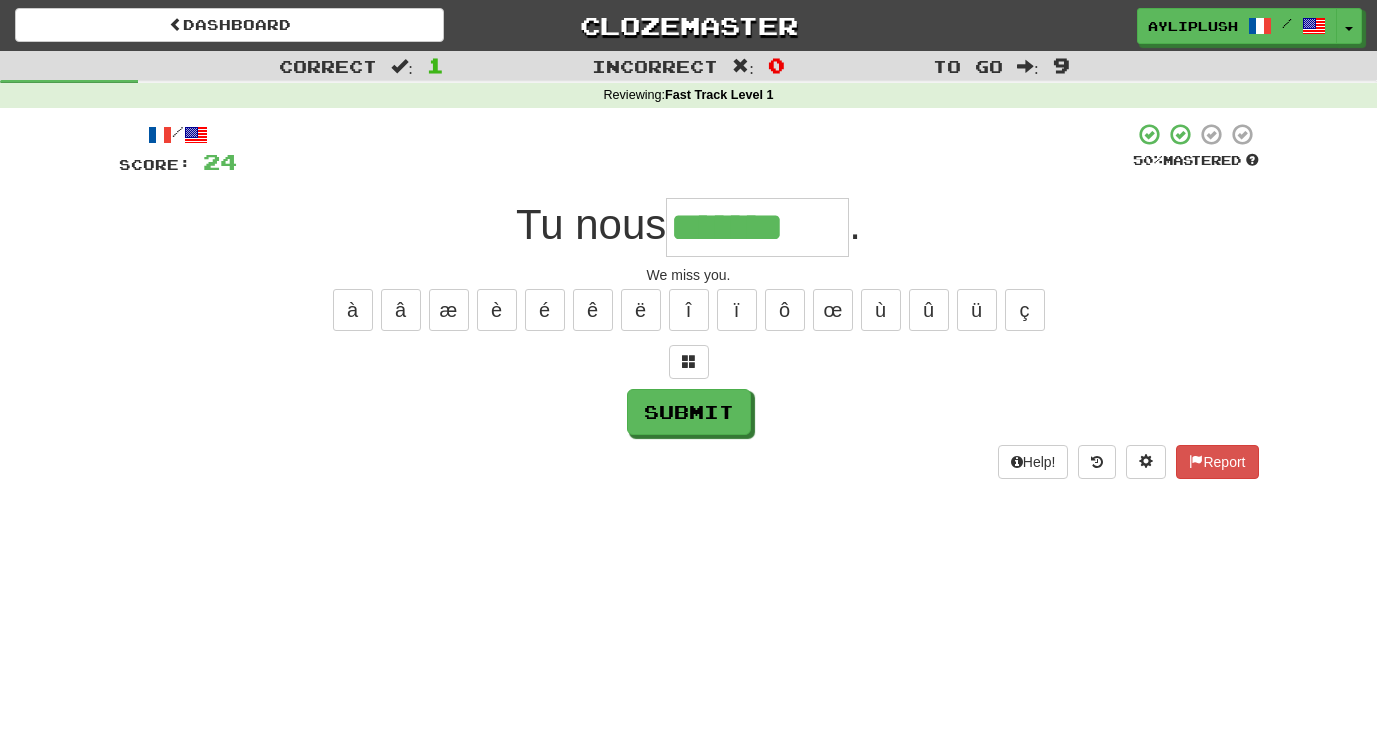 type on "*******" 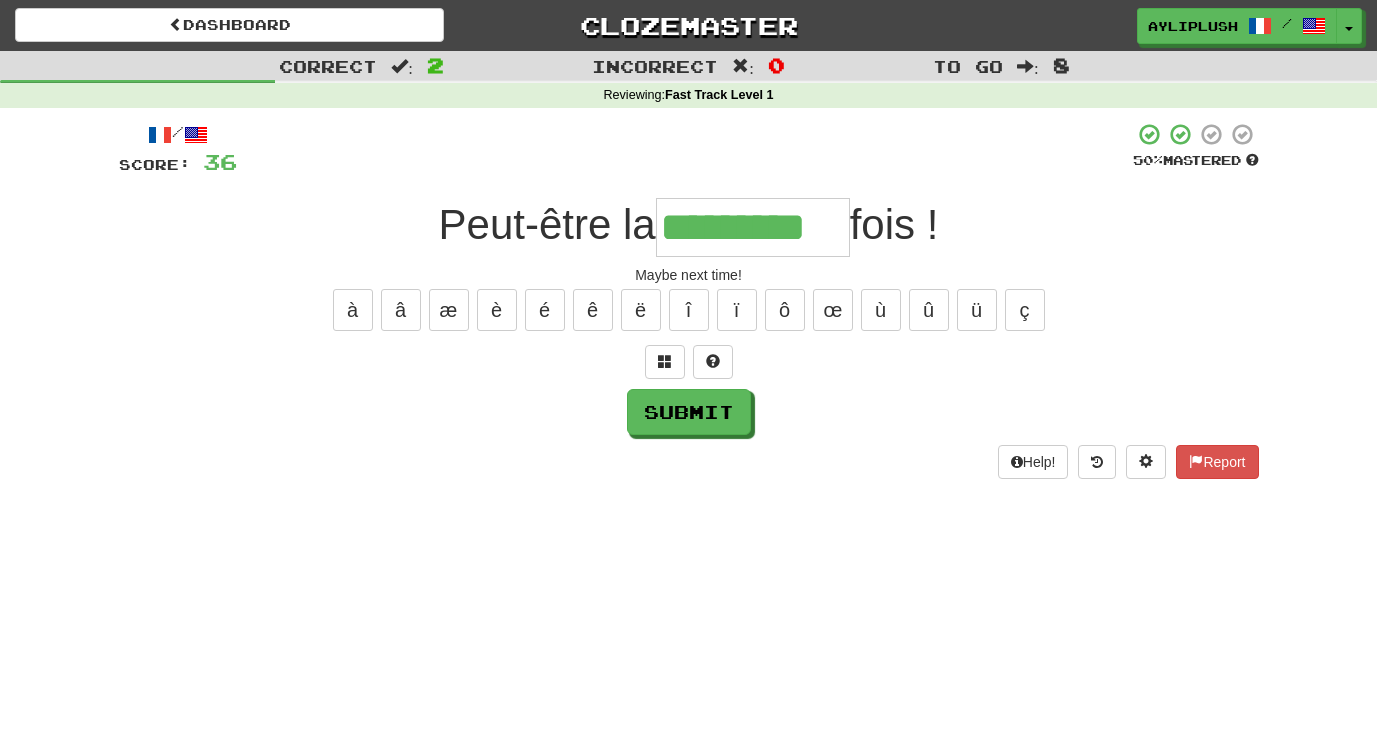type on "*********" 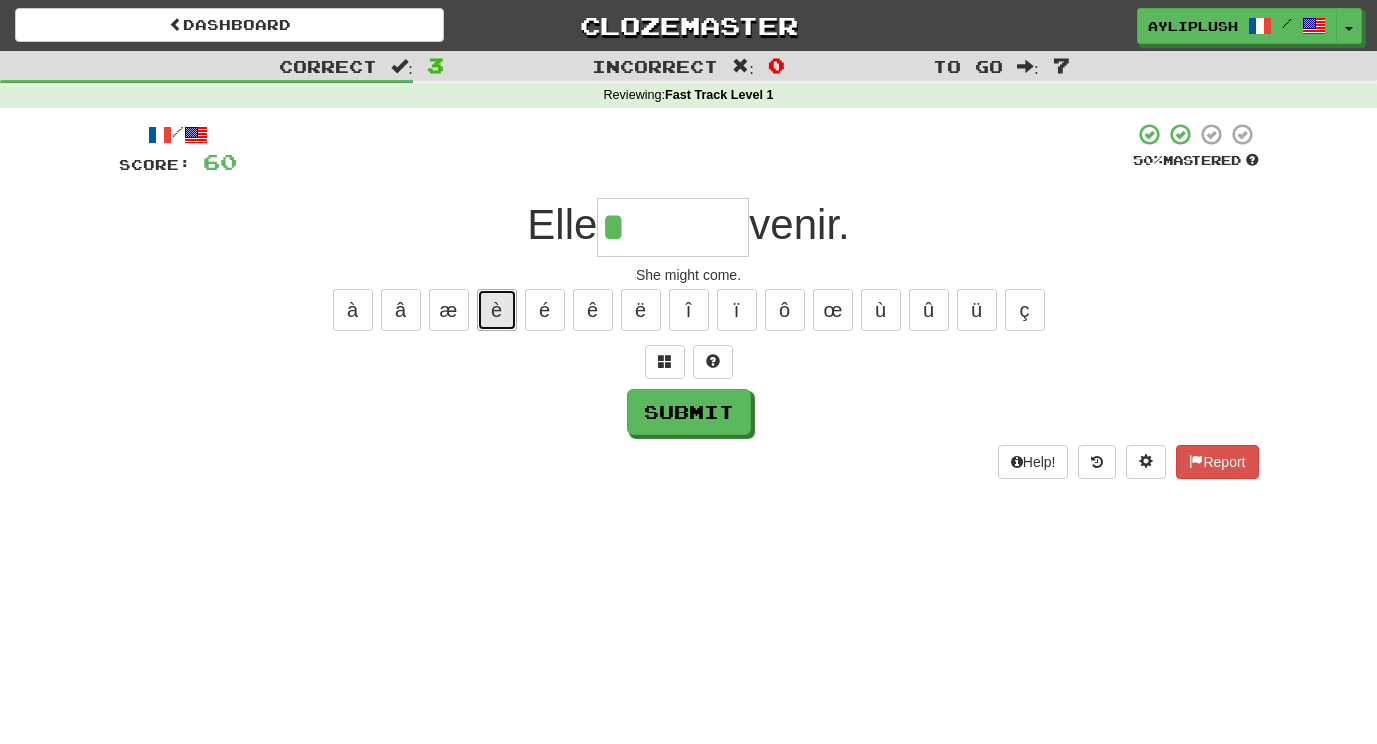 click on "è" at bounding box center (497, 310) 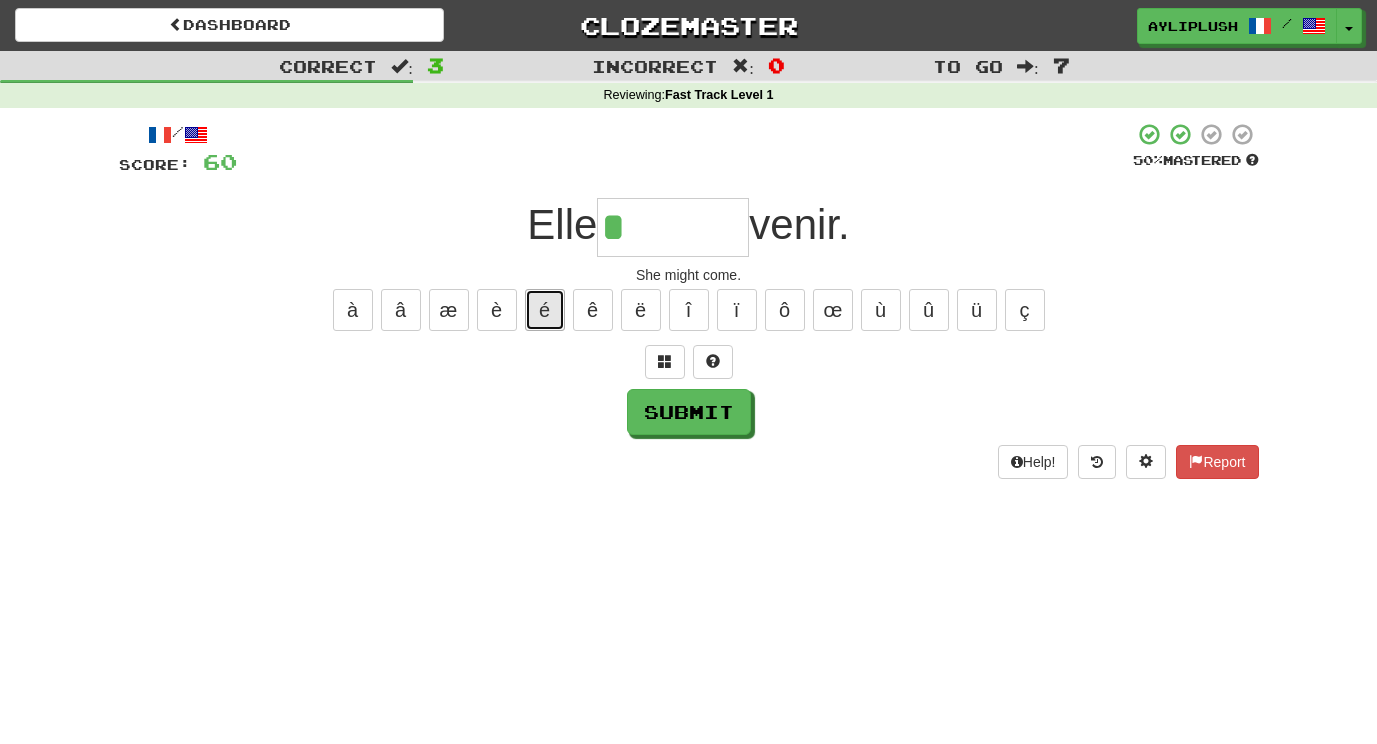 click on "é" at bounding box center (545, 310) 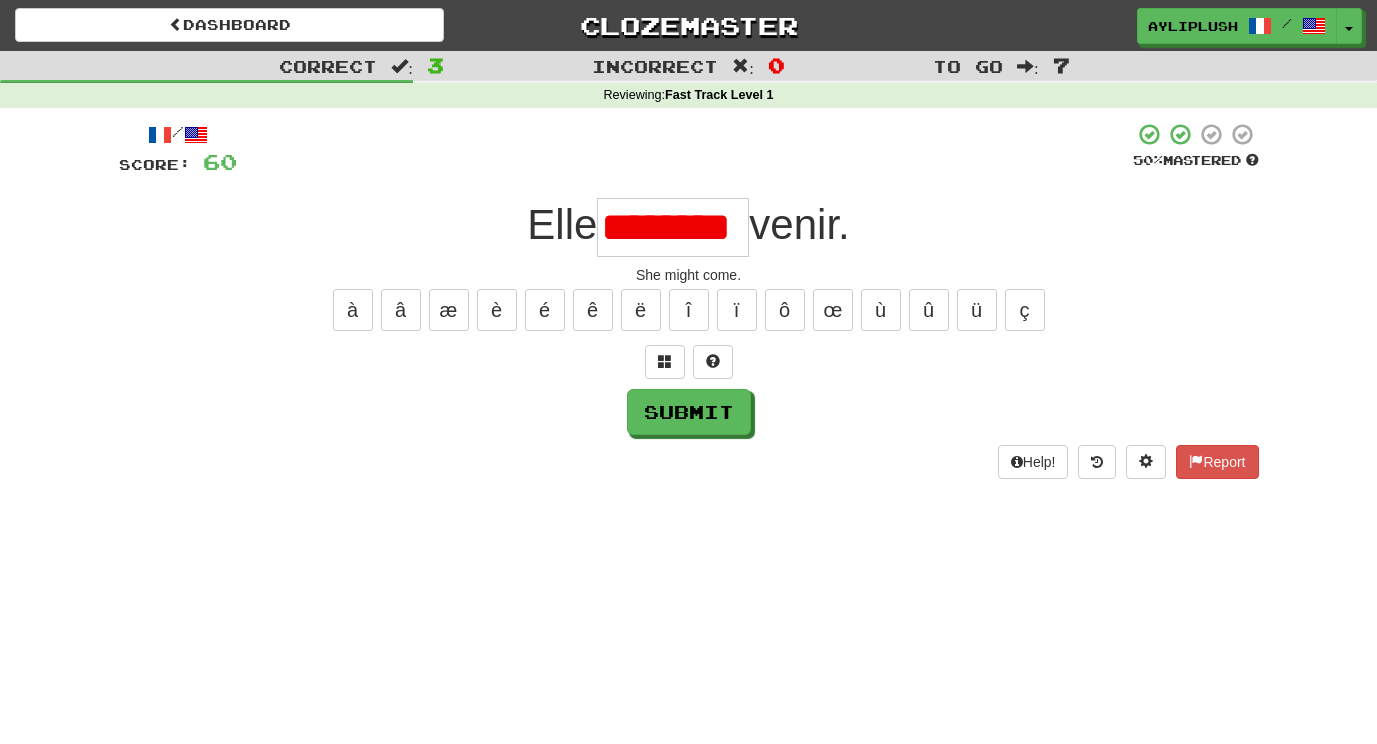 scroll, scrollTop: 0, scrollLeft: 0, axis: both 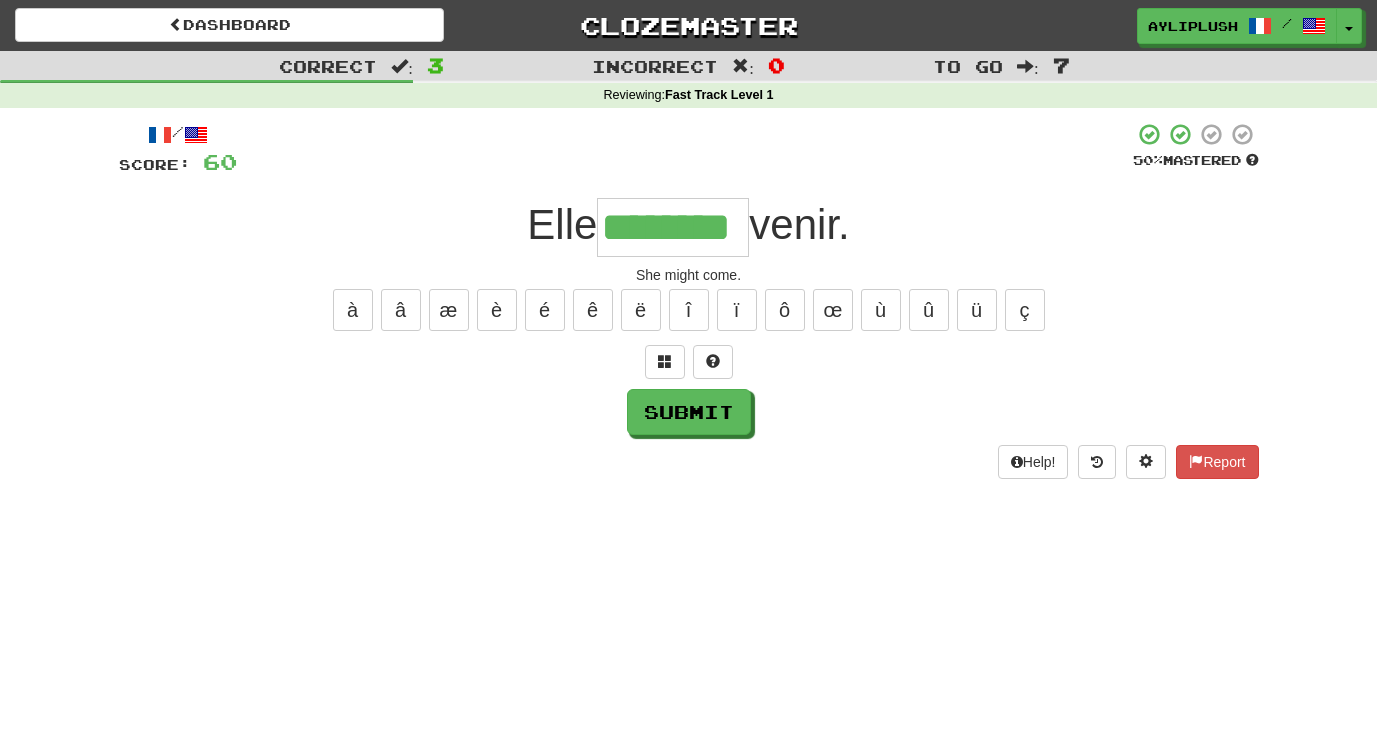 type on "********" 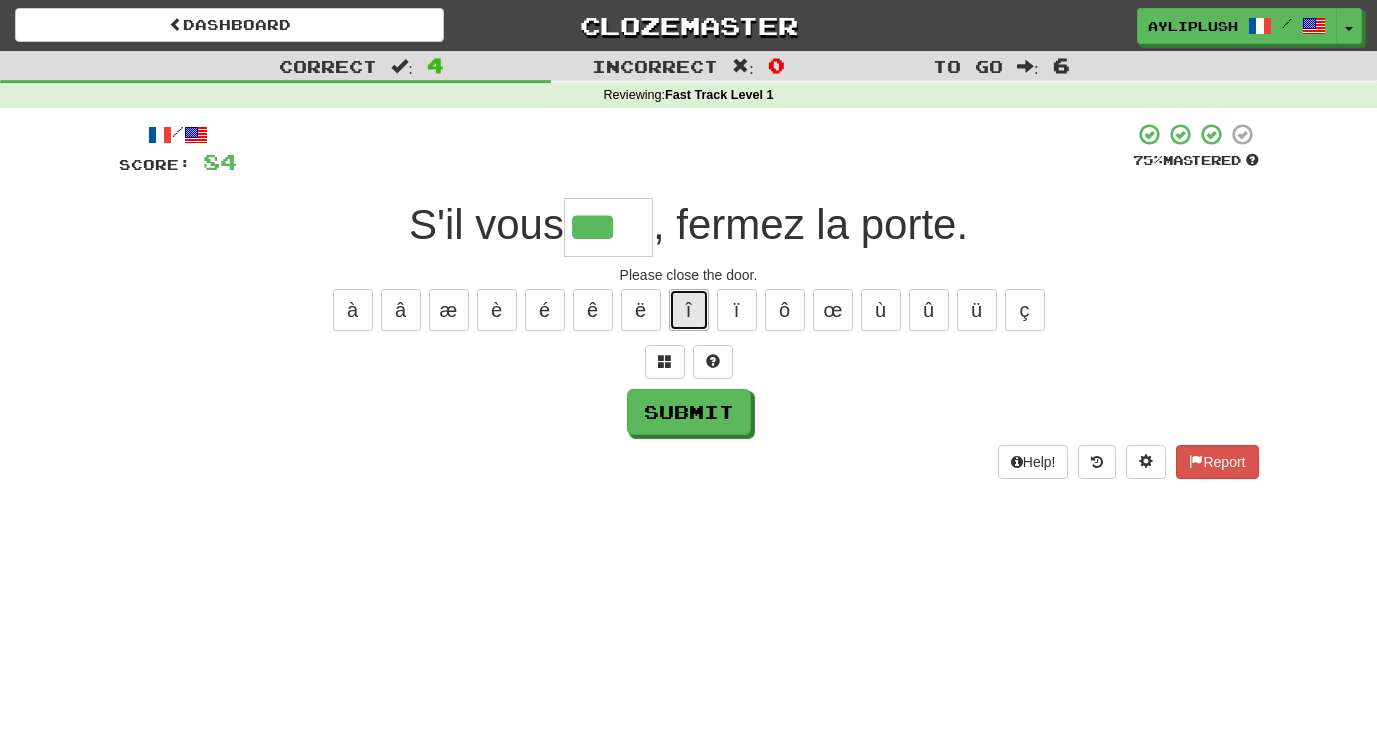 click on "î" at bounding box center (689, 310) 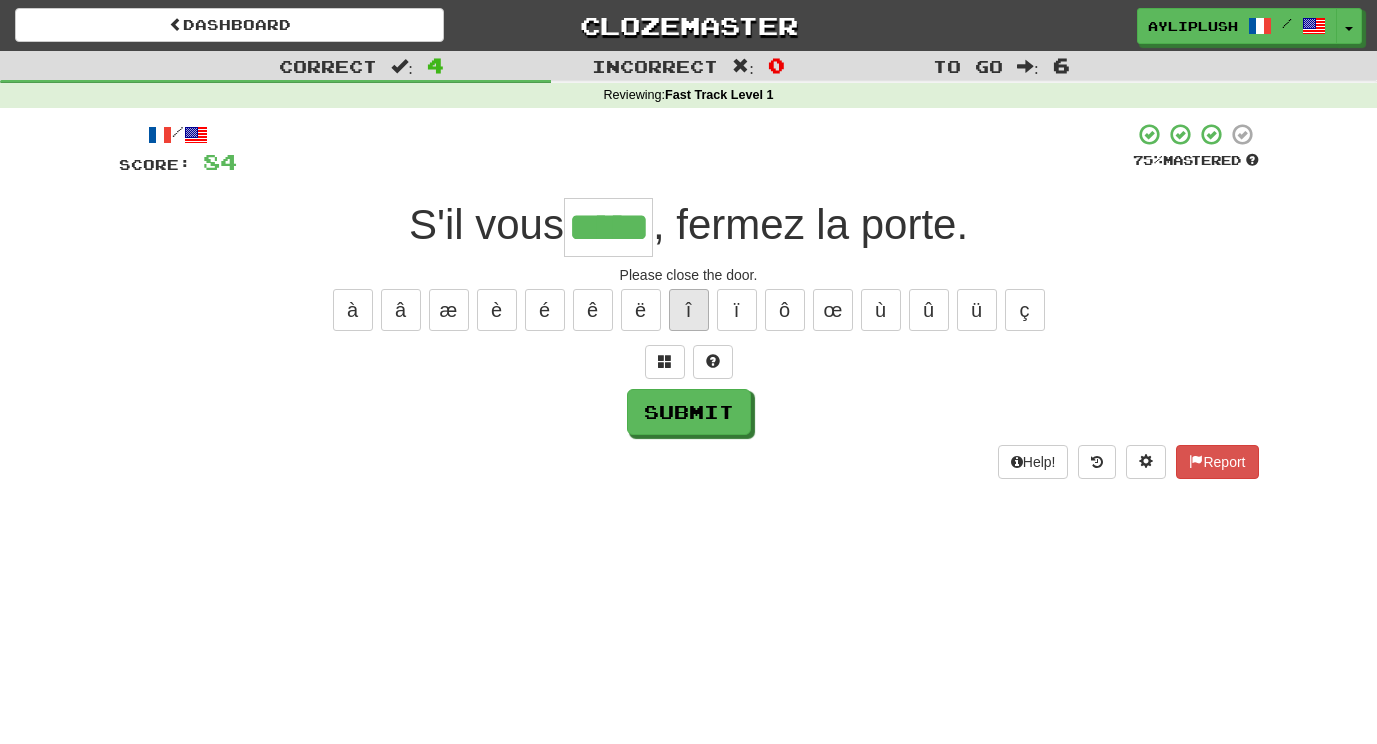 type on "*****" 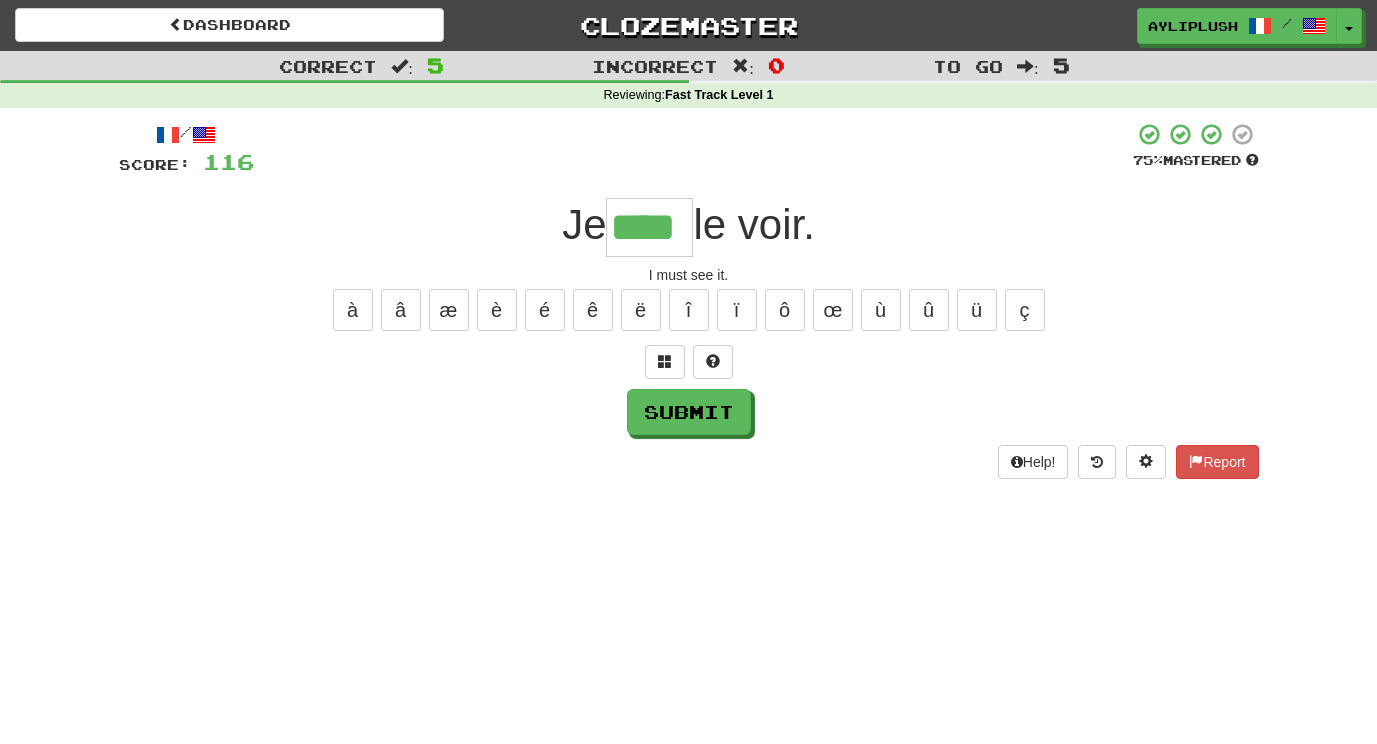 type on "****" 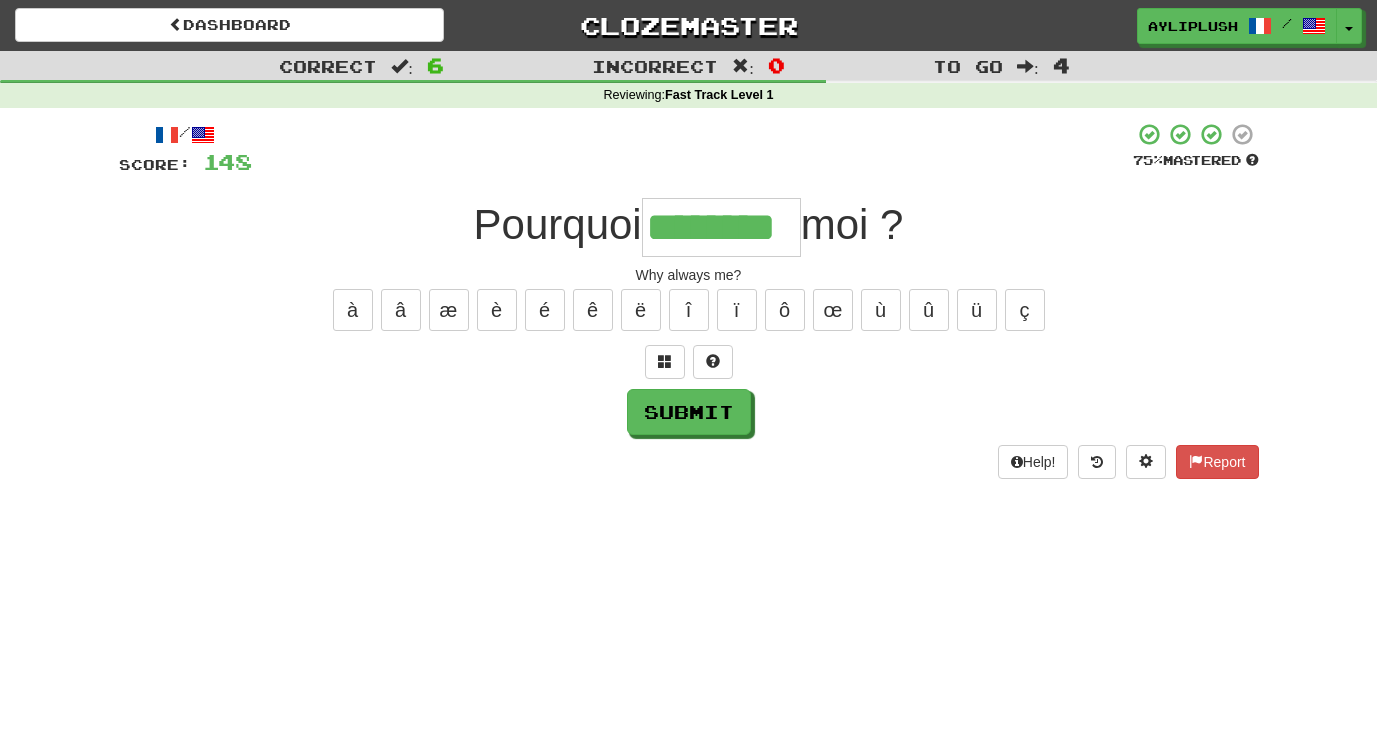 type on "********" 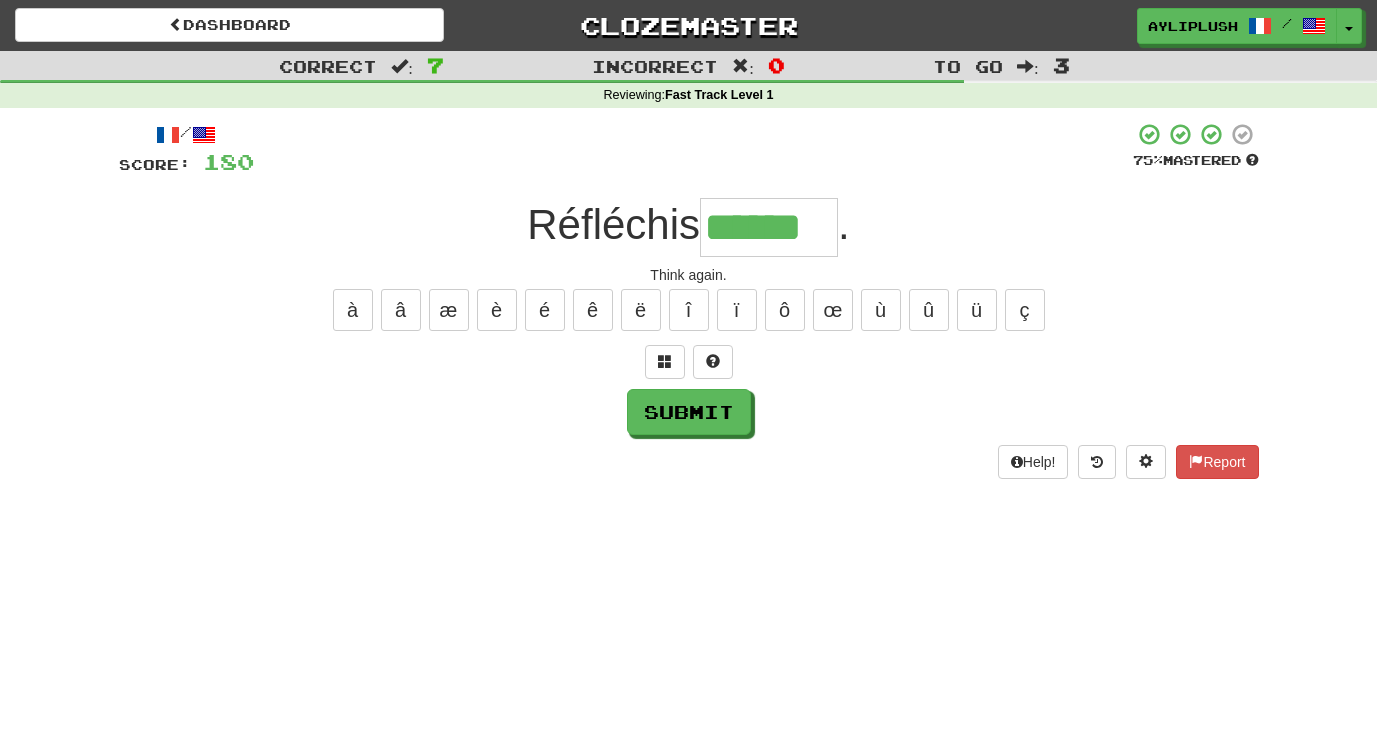 scroll, scrollTop: 0, scrollLeft: 0, axis: both 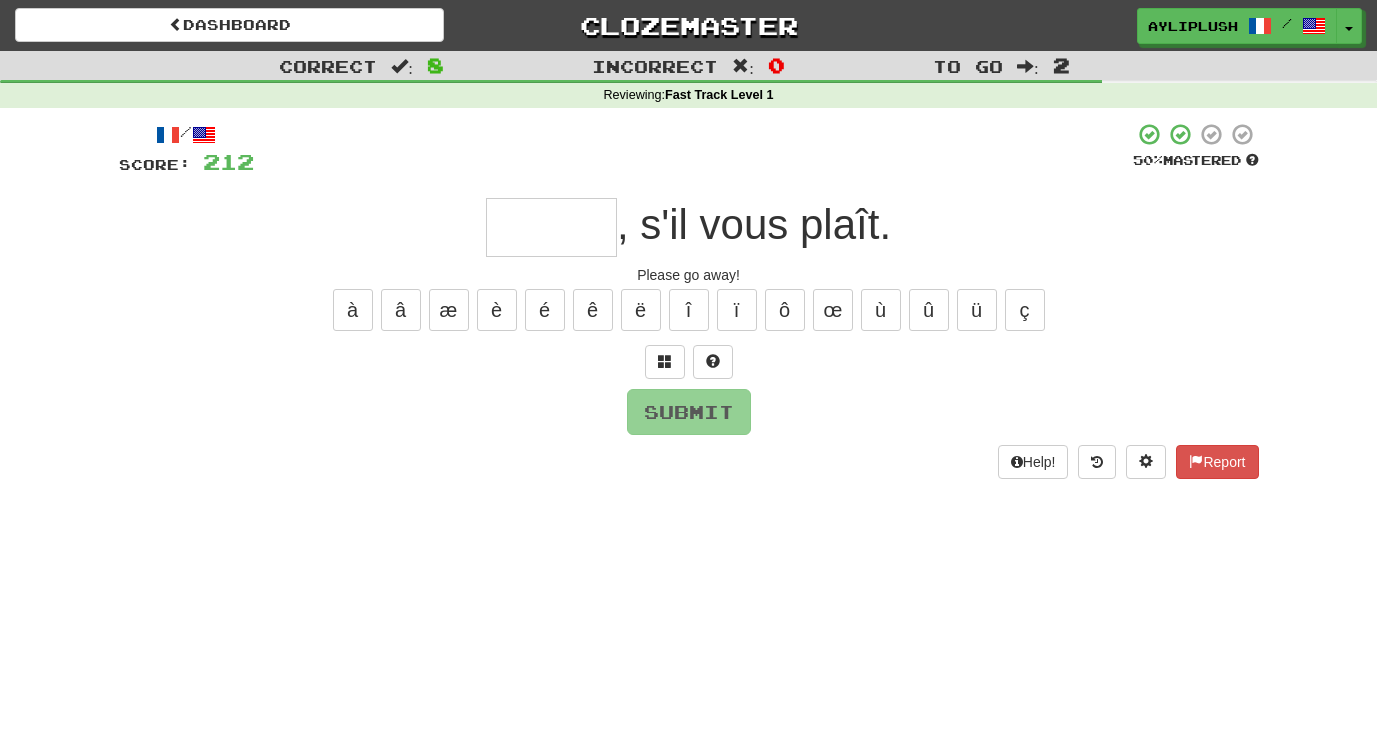 type on "*" 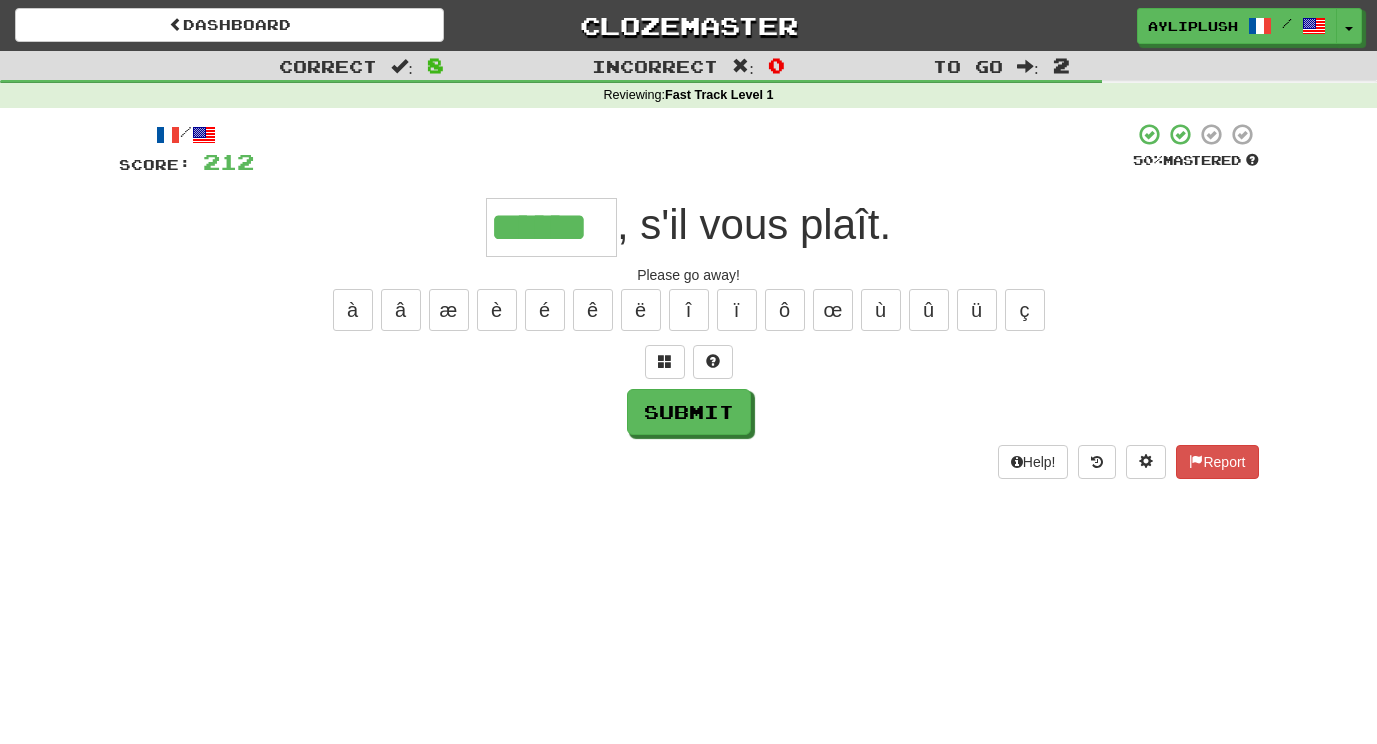 type on "******" 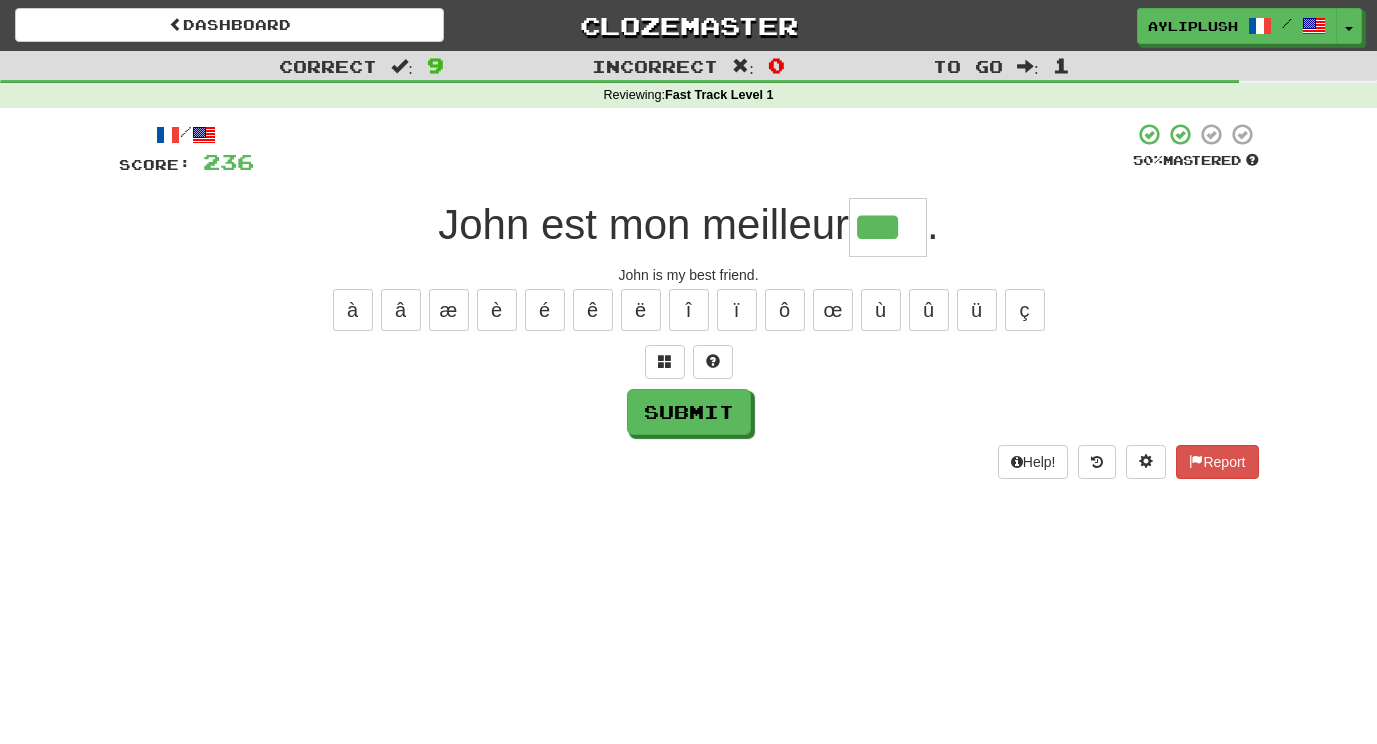 type on "***" 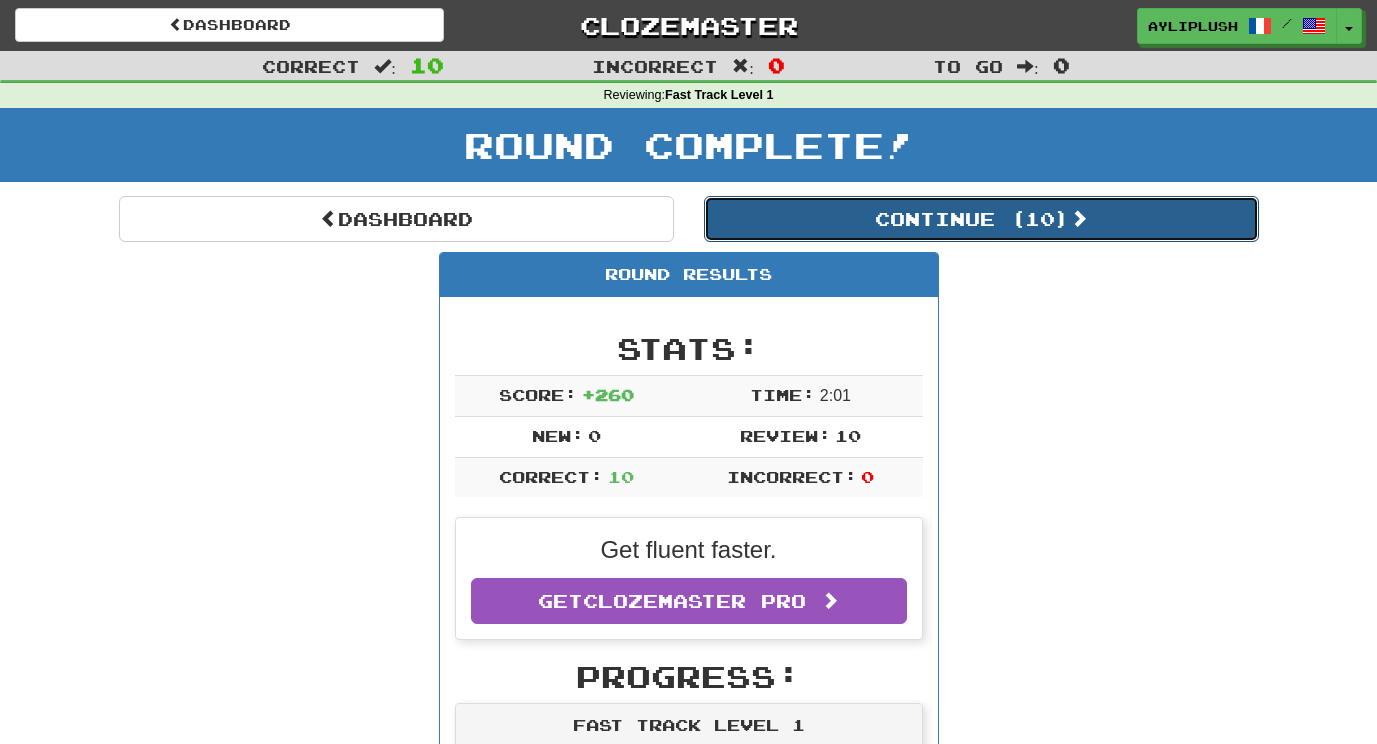 click on "Continue ( 10 )" at bounding box center [981, 219] 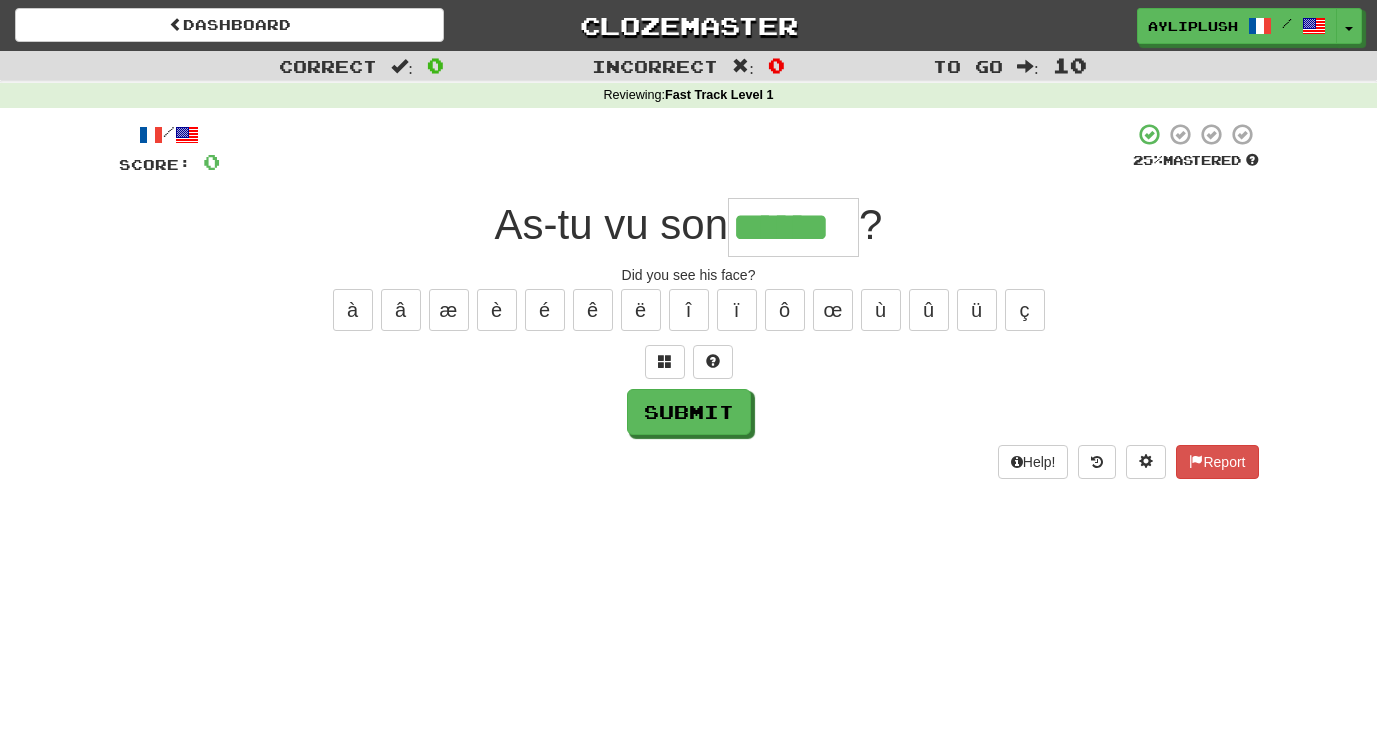 type on "******" 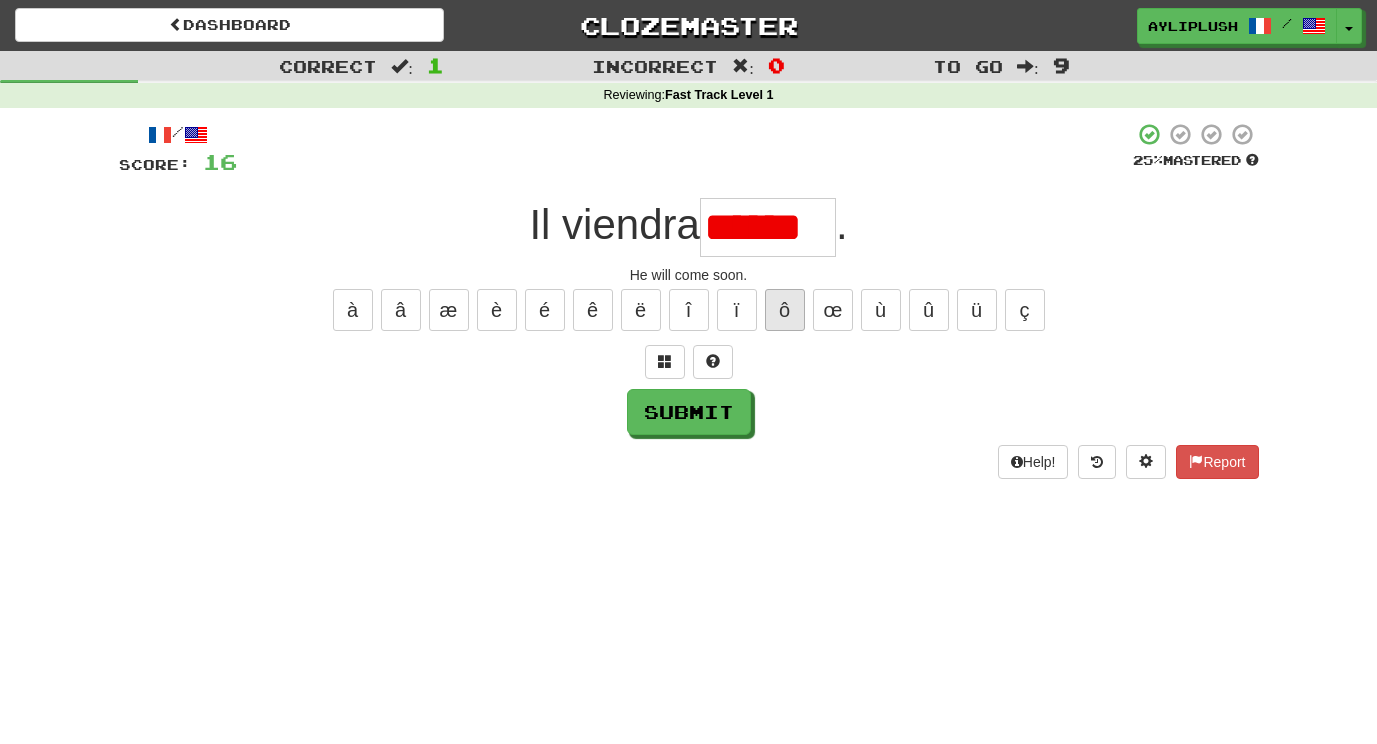scroll, scrollTop: 0, scrollLeft: 0, axis: both 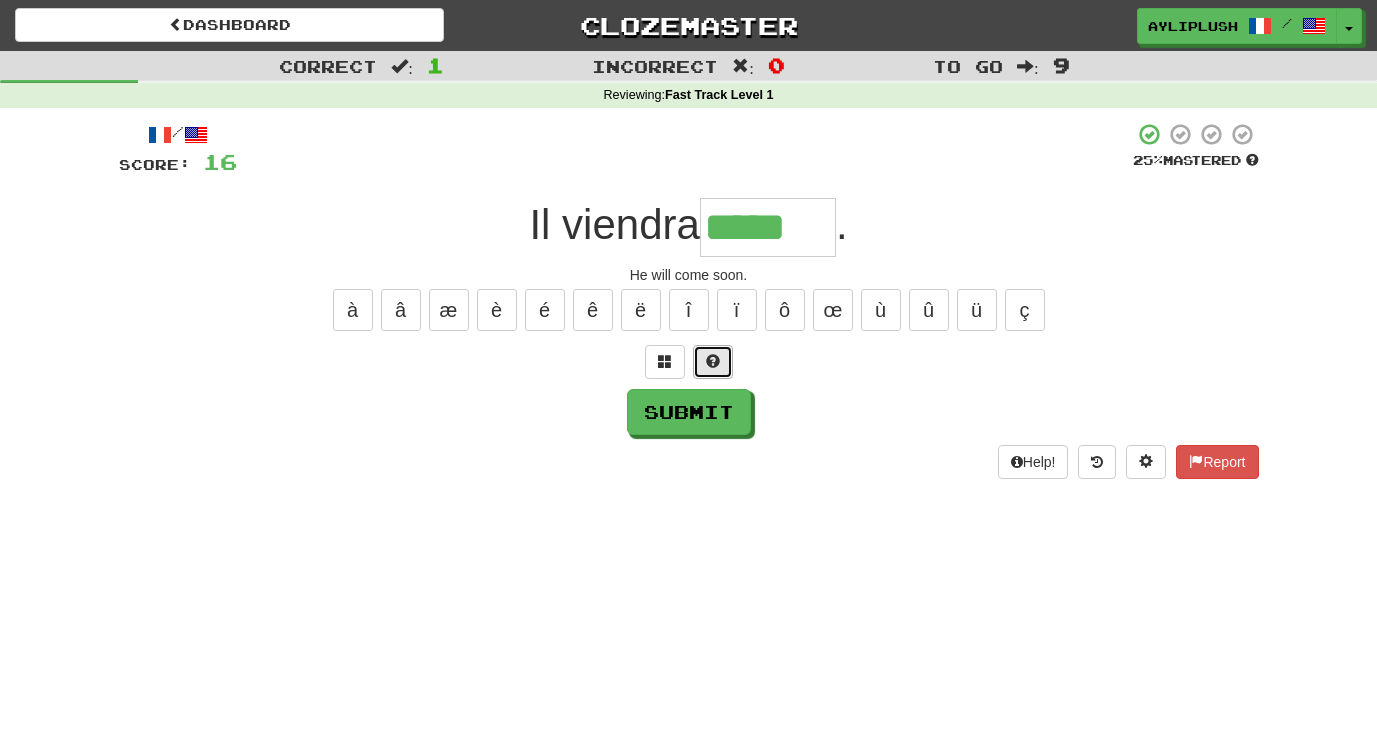 click at bounding box center (713, 362) 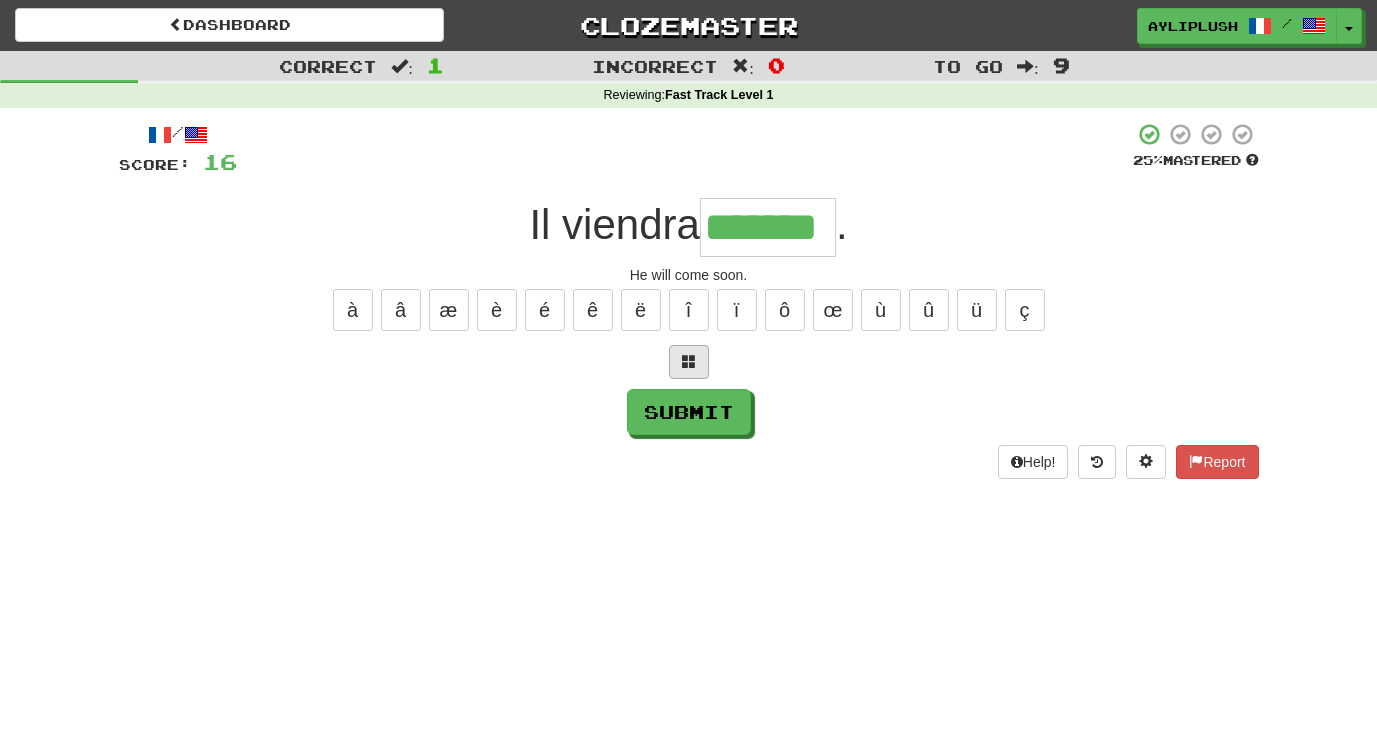 type on "*******" 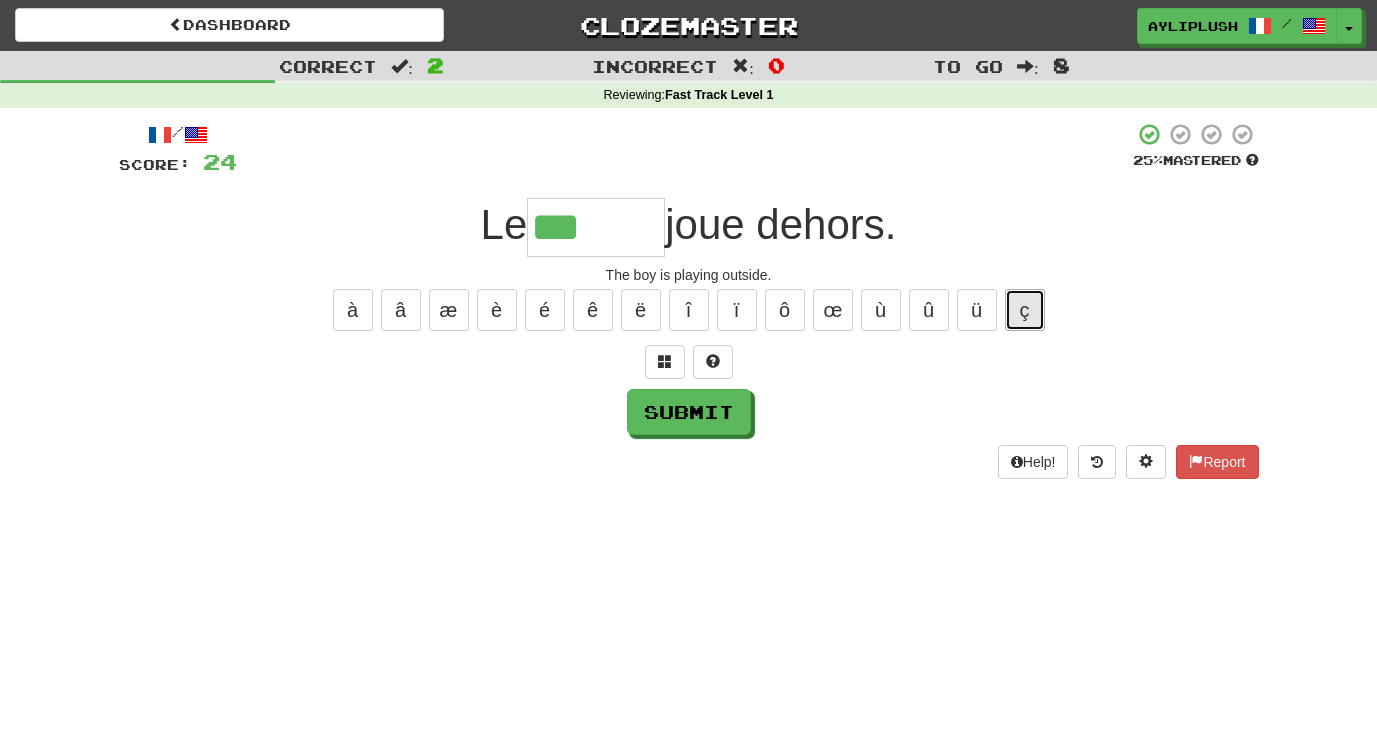 click on "ç" at bounding box center [1025, 310] 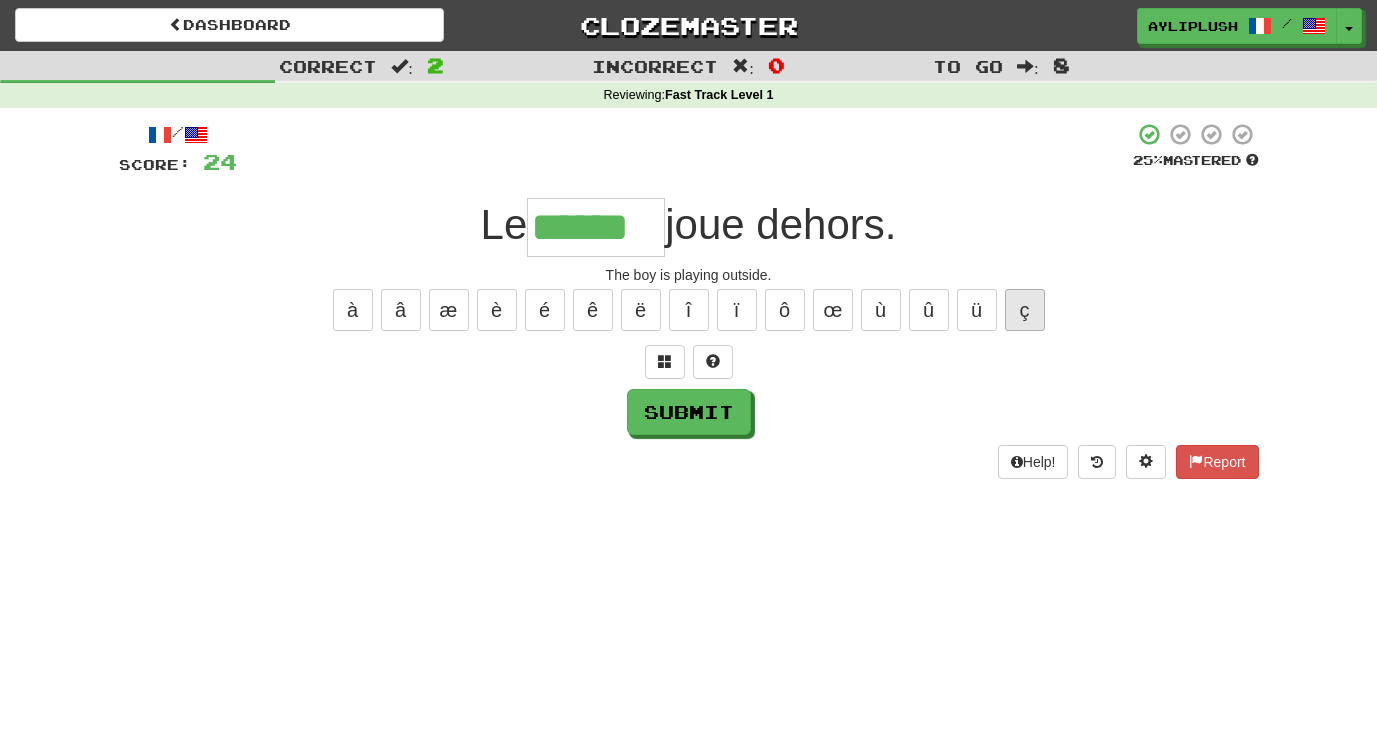 type on "******" 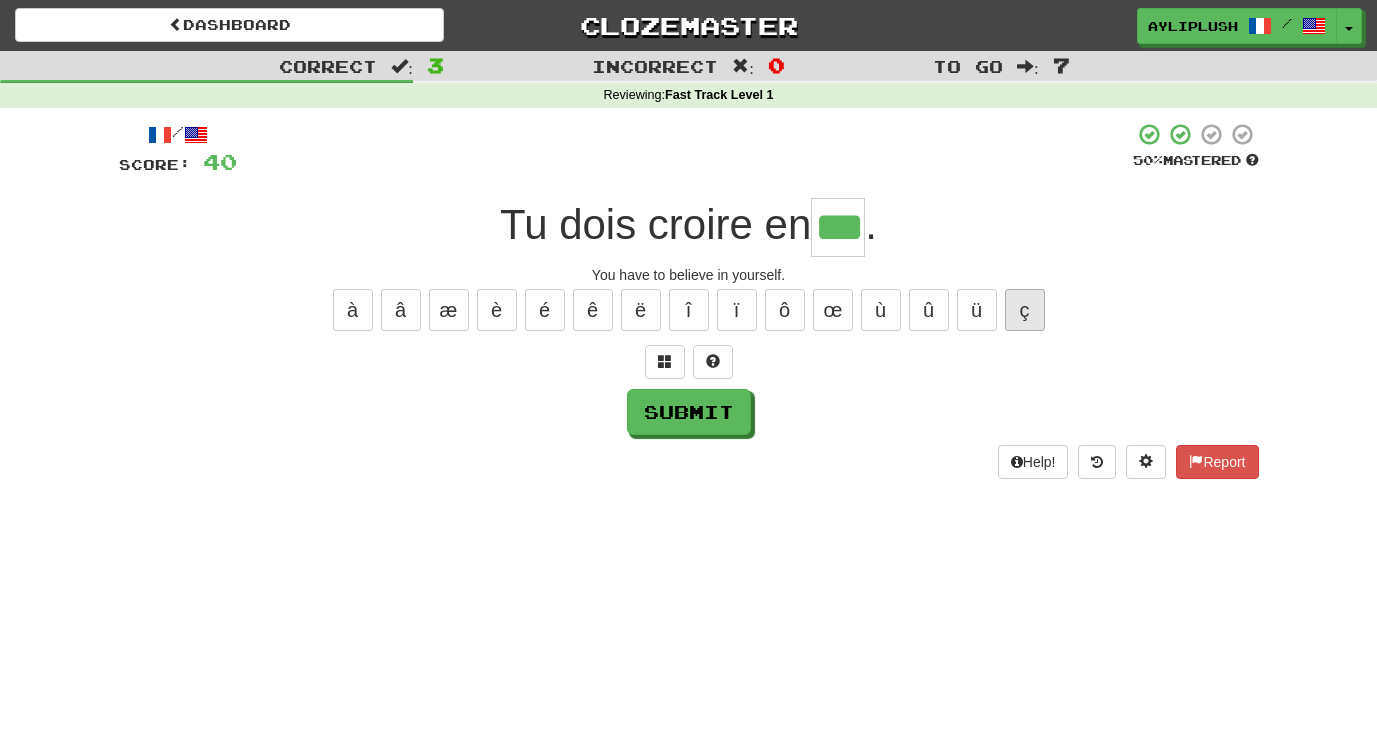 type on "***" 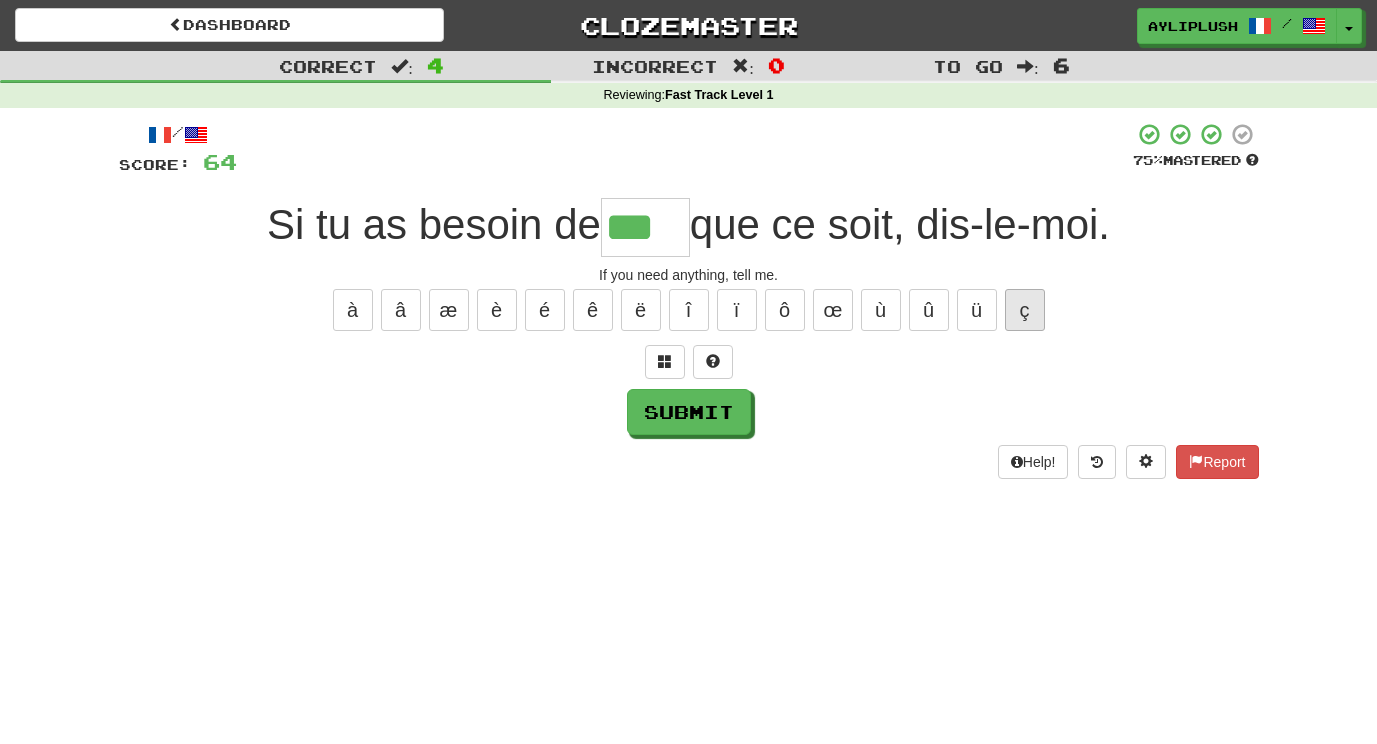 scroll, scrollTop: 0, scrollLeft: 0, axis: both 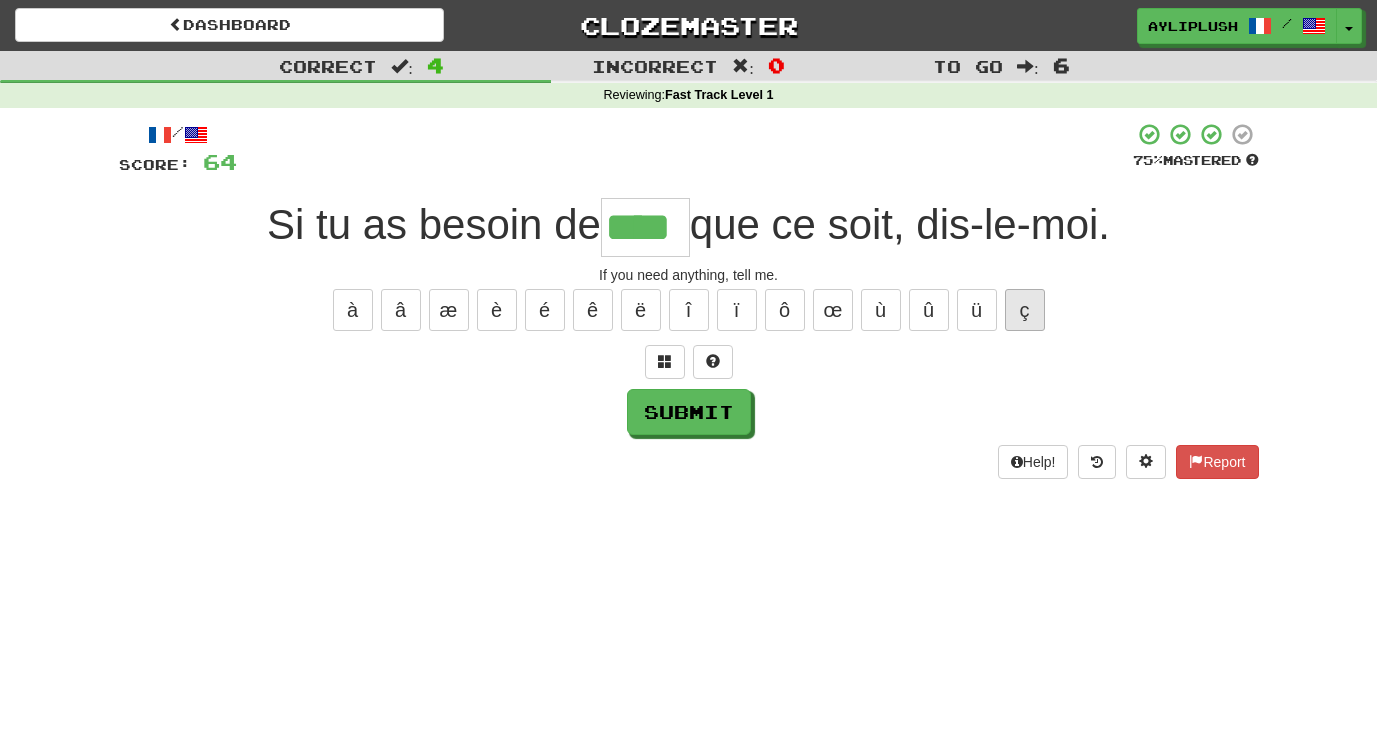 type on "****" 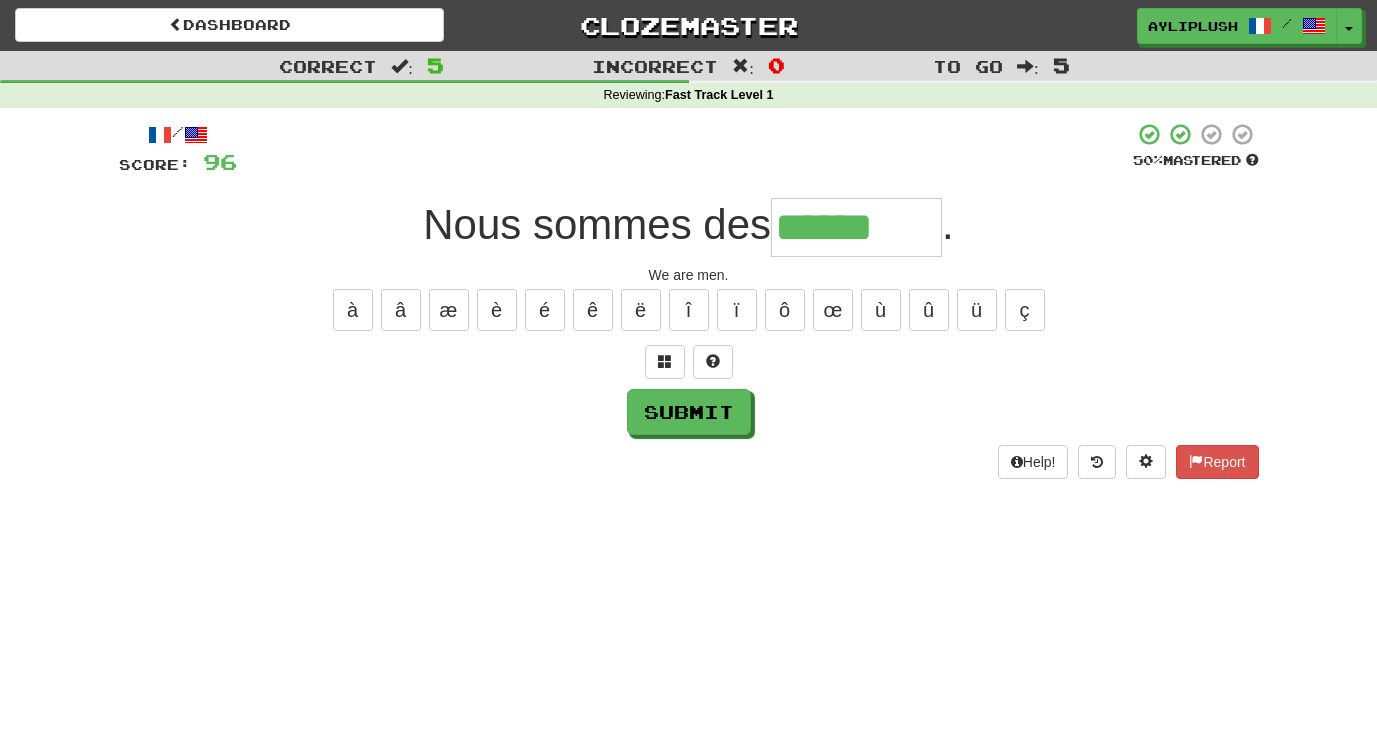type on "******" 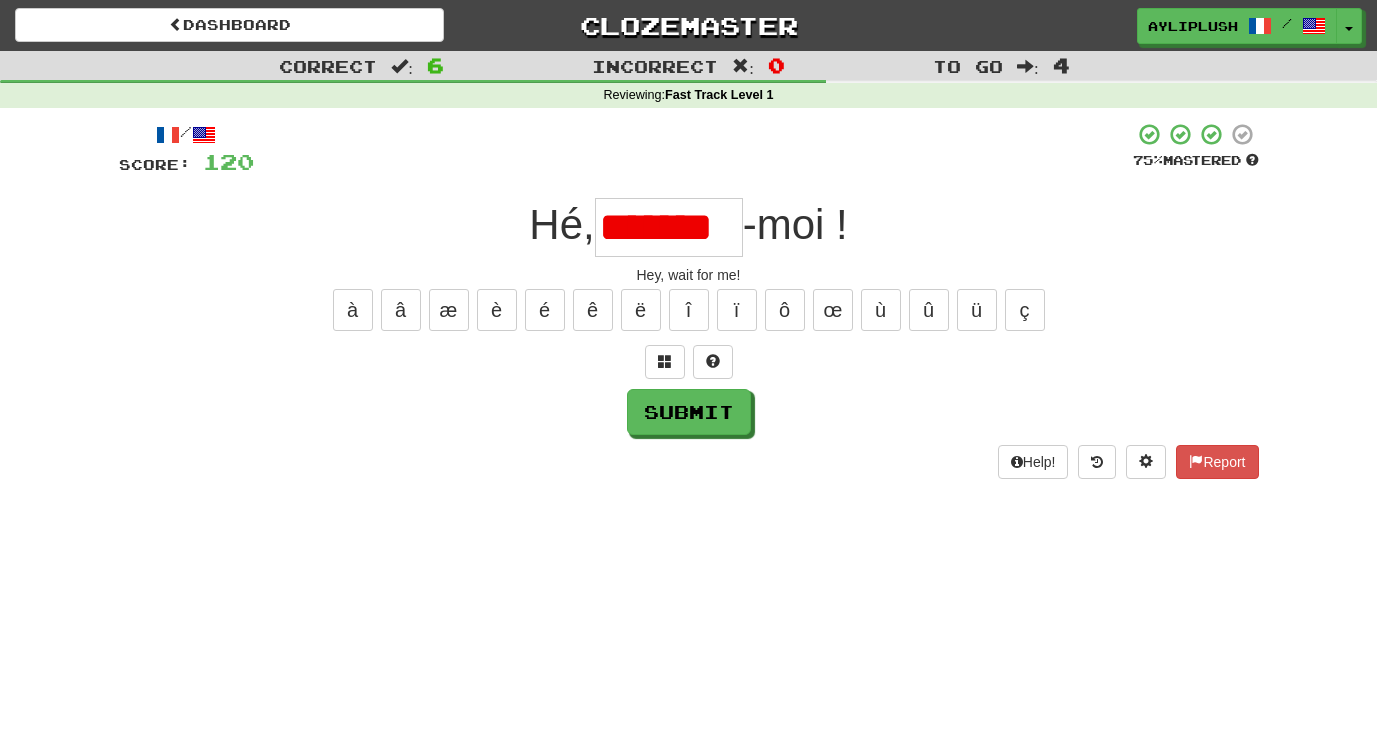 scroll, scrollTop: 0, scrollLeft: 0, axis: both 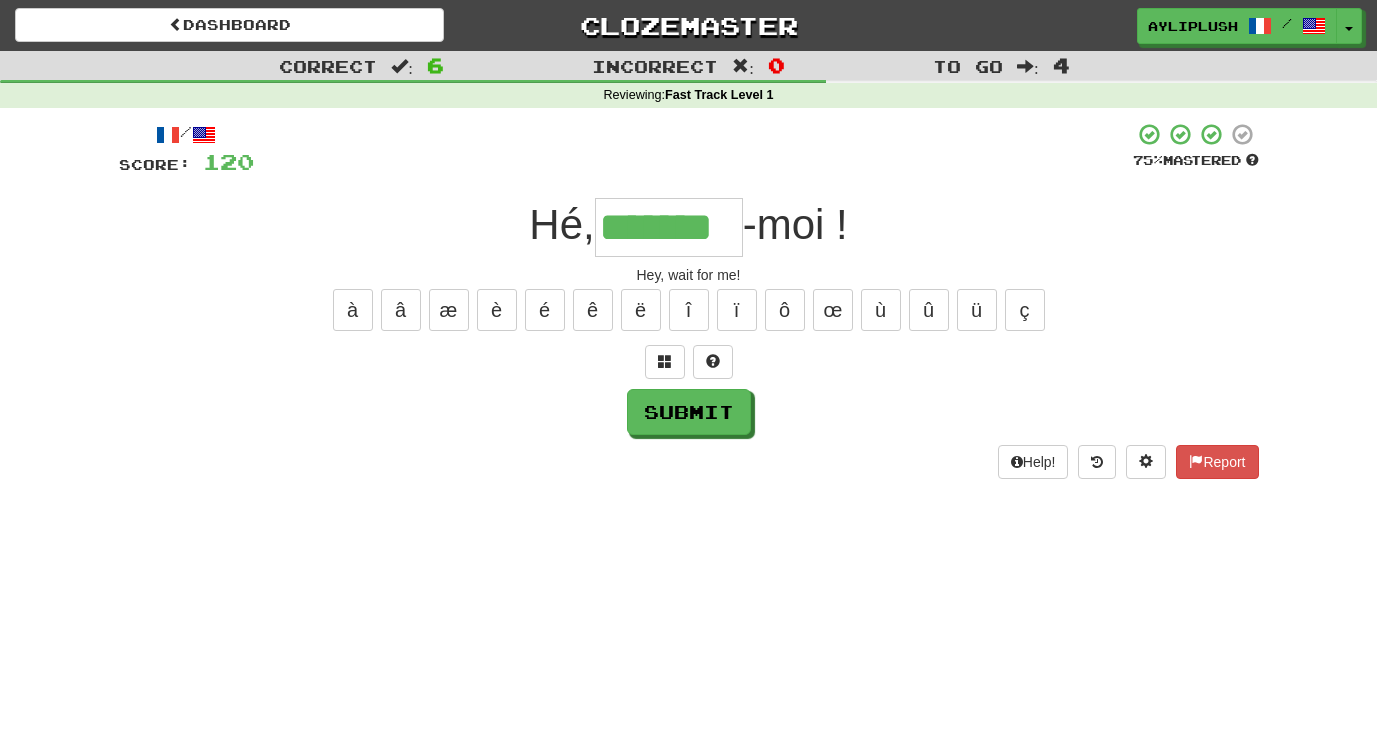 type on "*******" 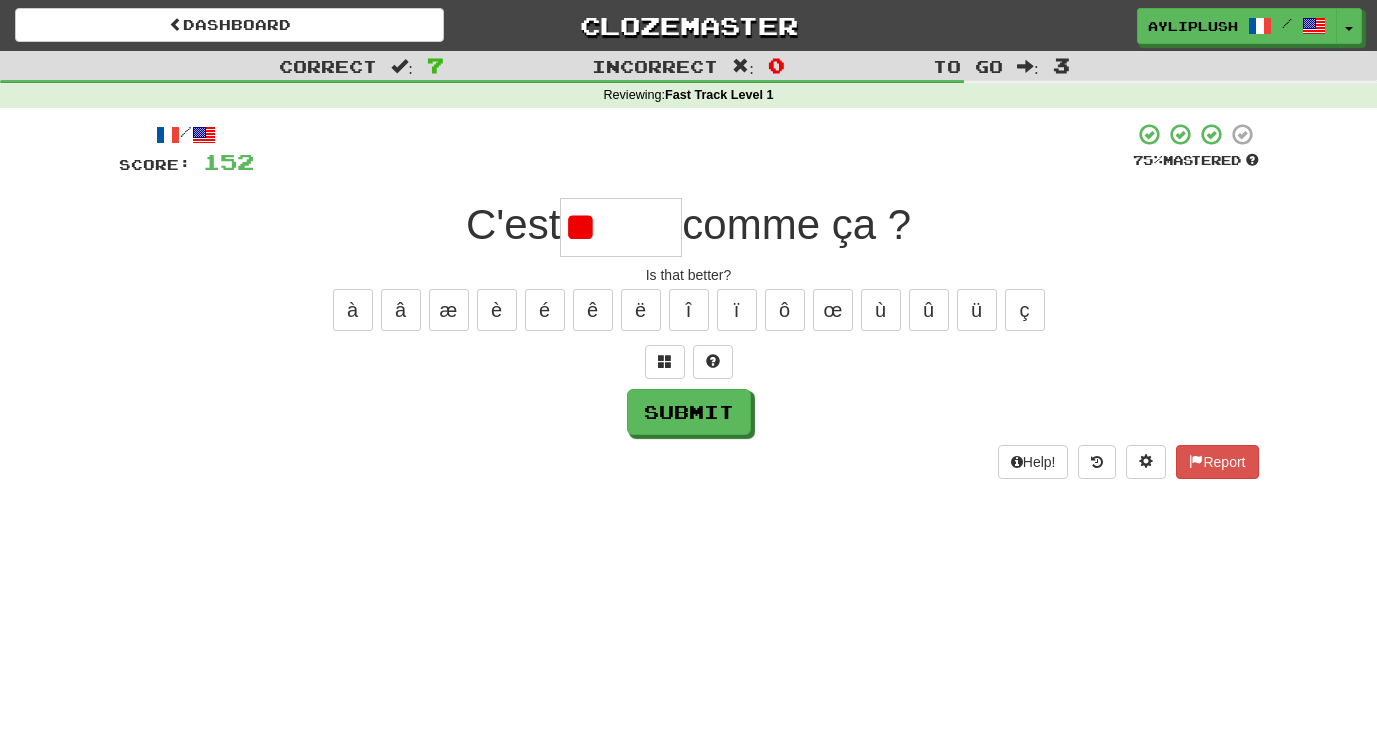 type on "*" 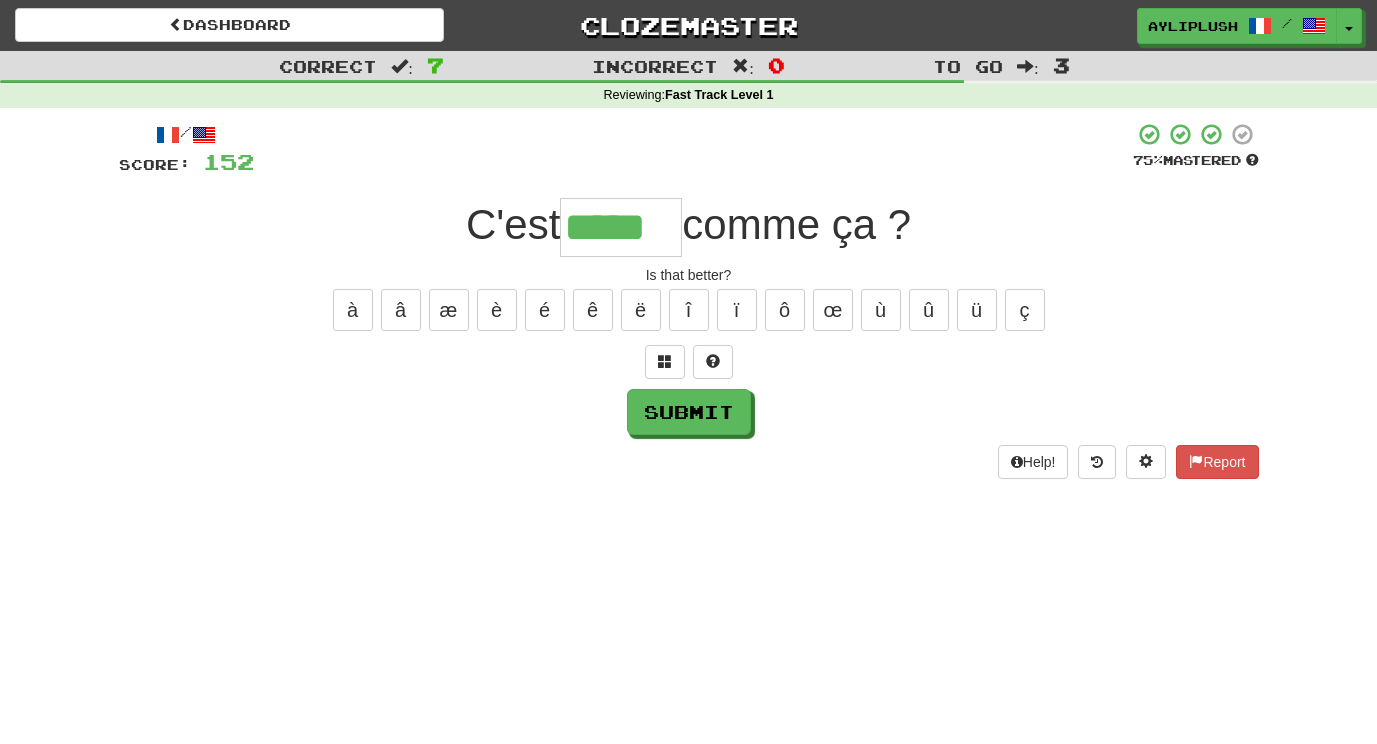 type on "*****" 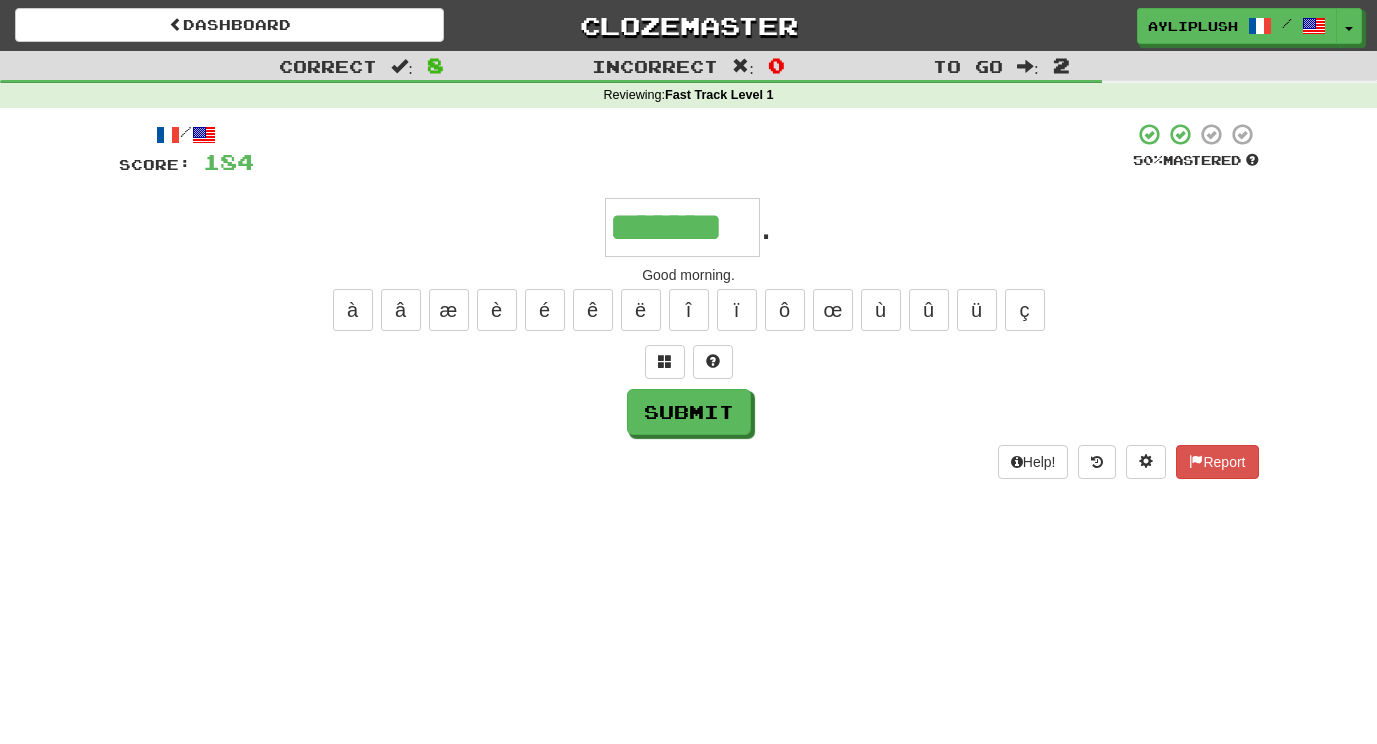type on "*******" 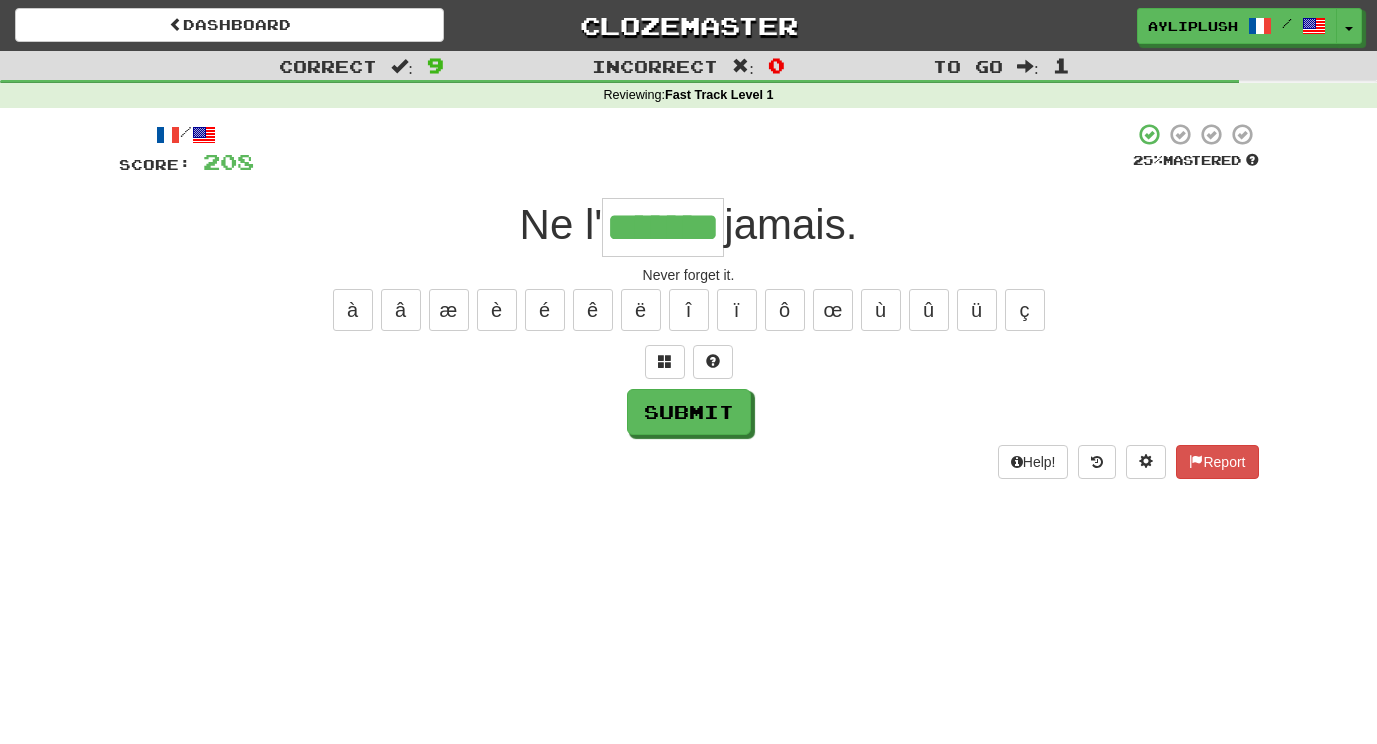 scroll, scrollTop: 0, scrollLeft: 19, axis: horizontal 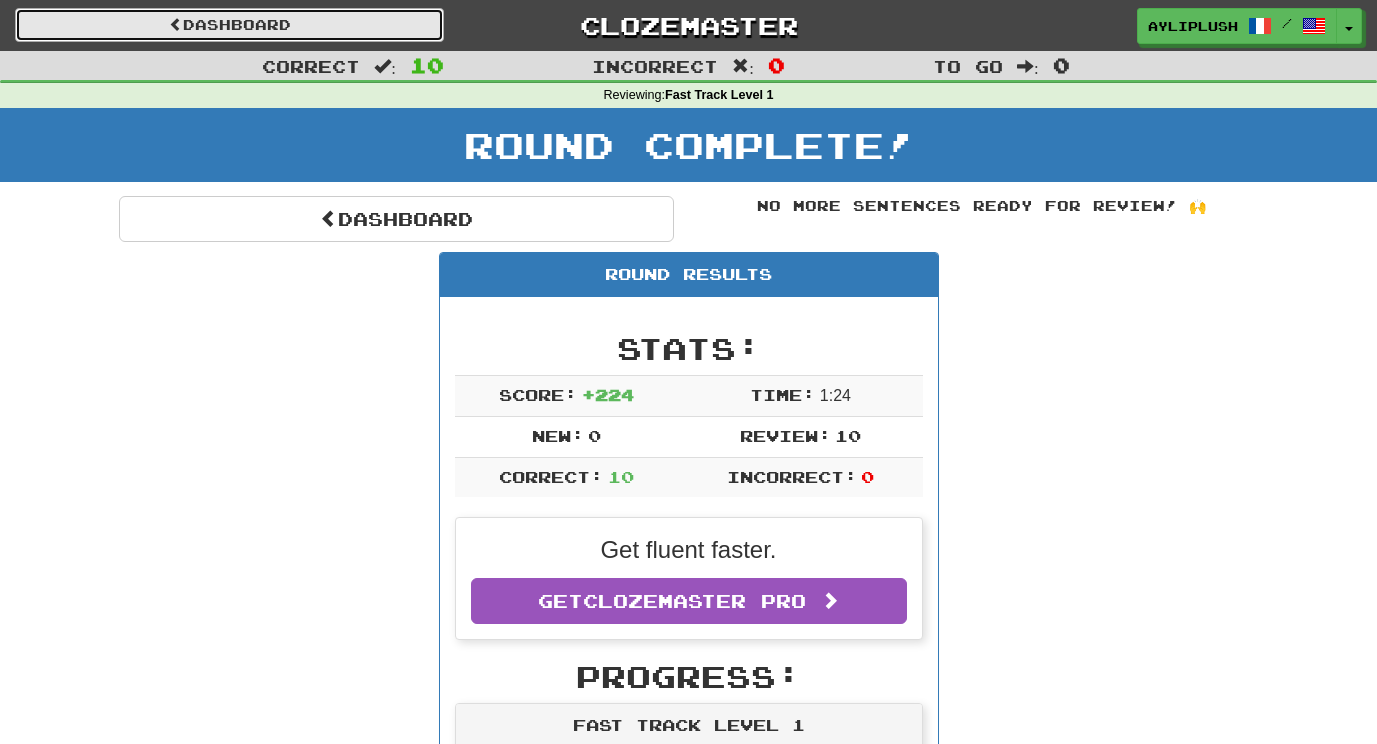 click on "Dashboard" at bounding box center (229, 25) 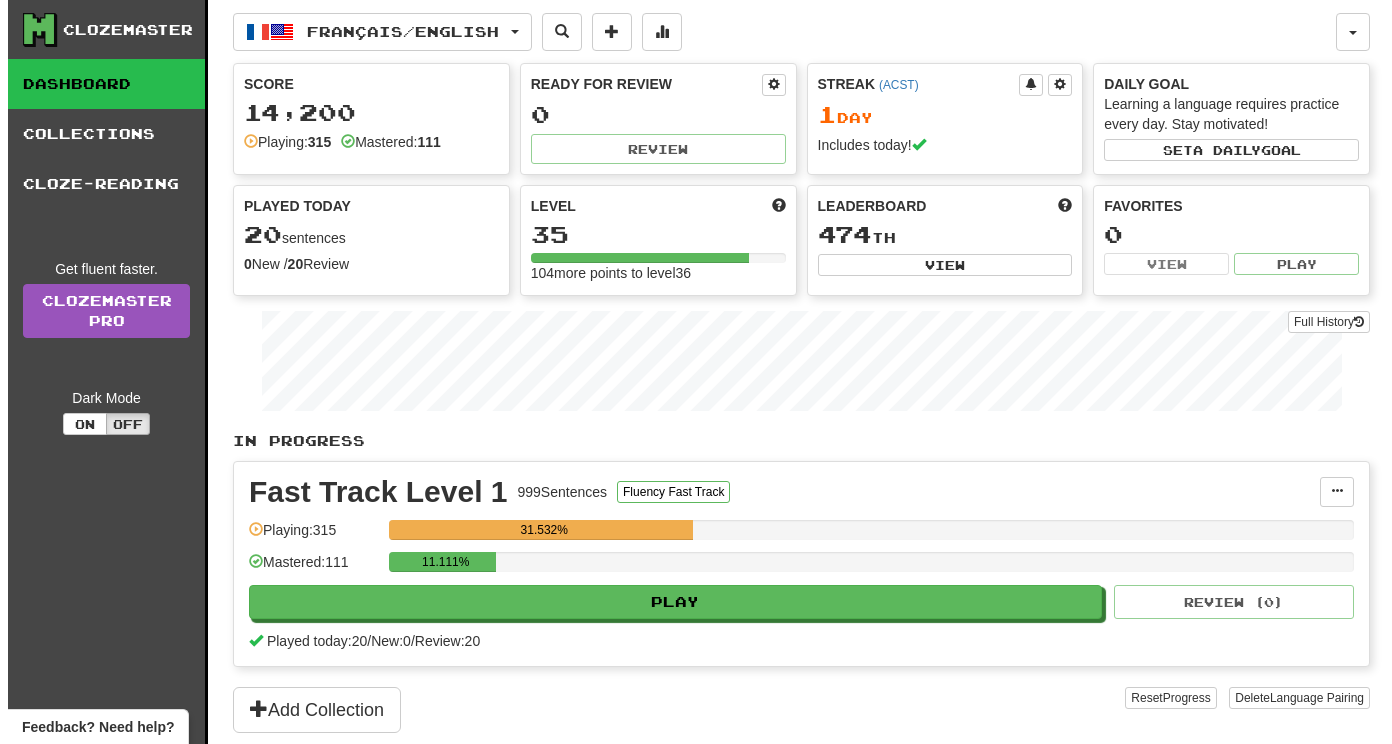 scroll, scrollTop: 0, scrollLeft: 0, axis: both 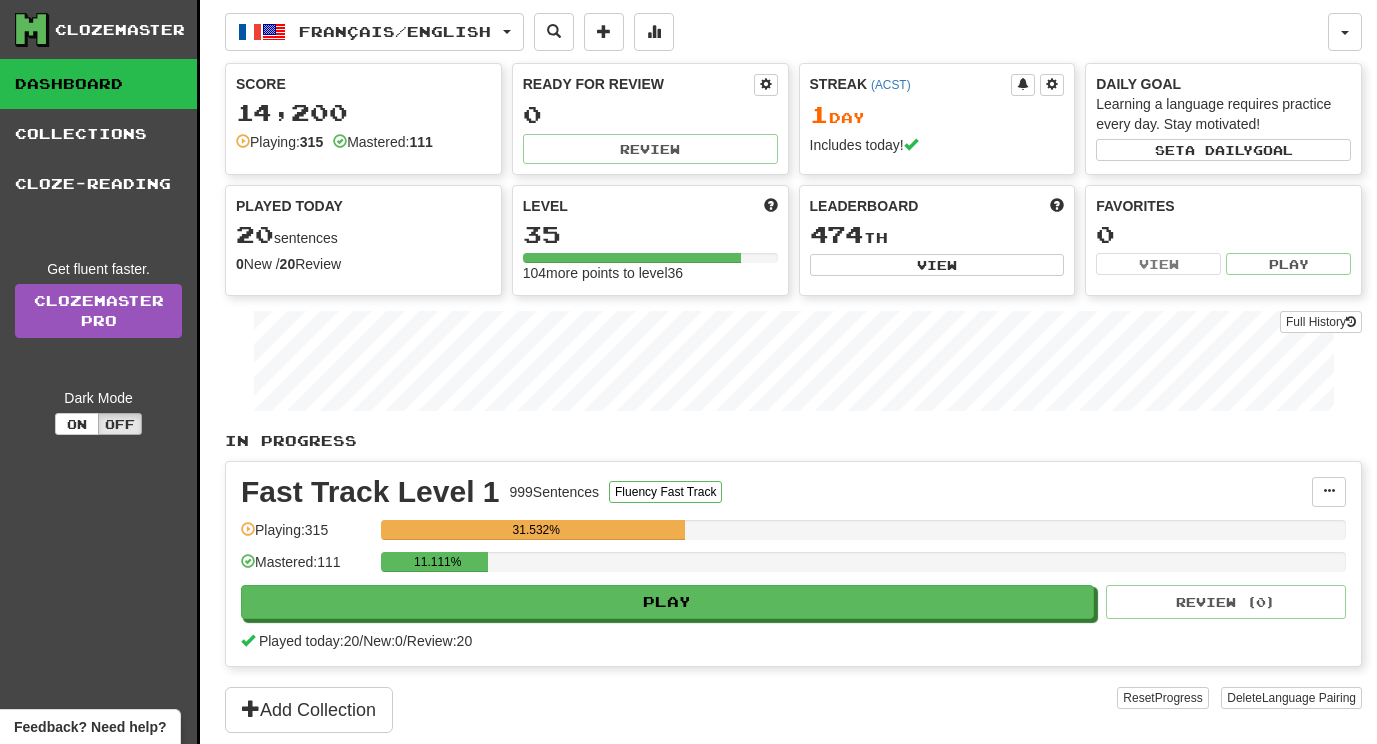 click on "Fast Track Level 1 999  Sentences Fluency Fast Track Manage Sentences Unpin from Dashboard  Playing:  315 31.532%  Mastered:  111 11.111% Play Review ( 0 )   Played today:  20  /  New:  0  /  Review:  20" at bounding box center [793, 564] 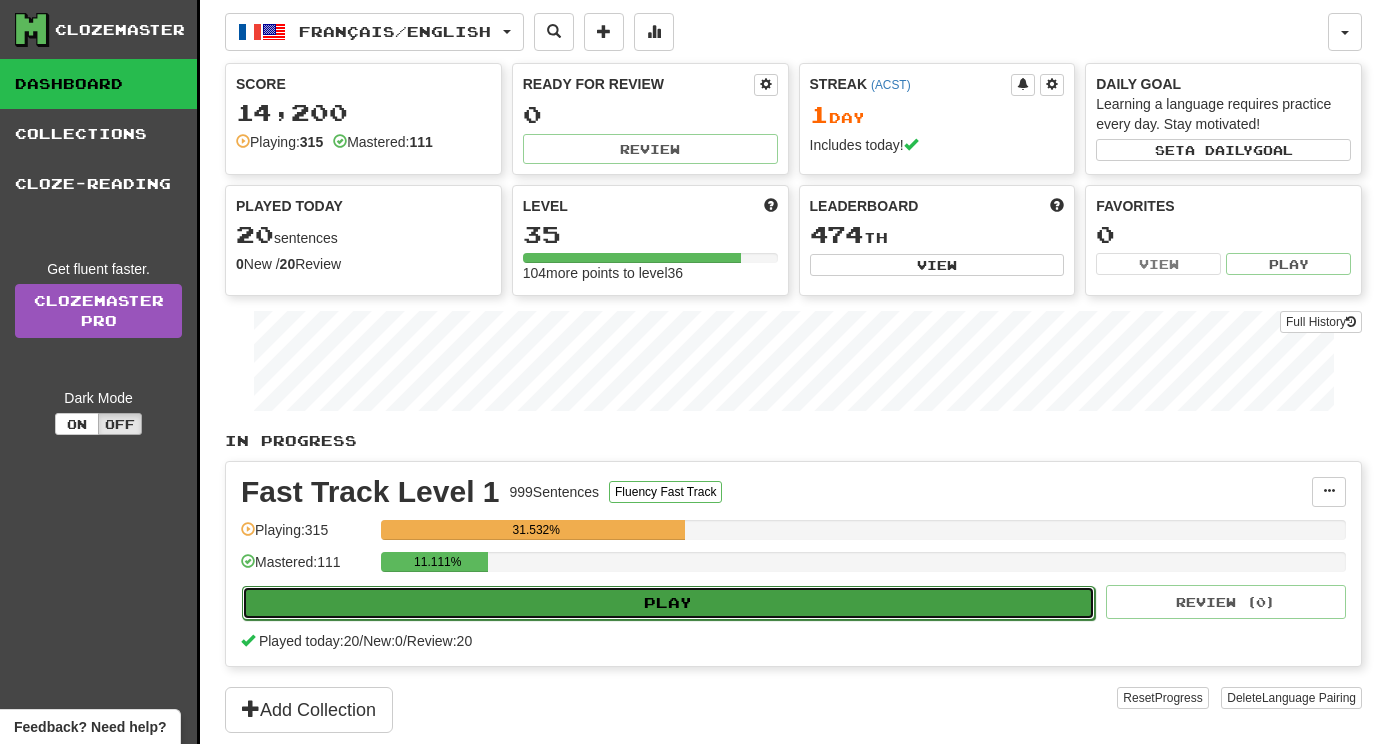 click on "Play" at bounding box center [668, 603] 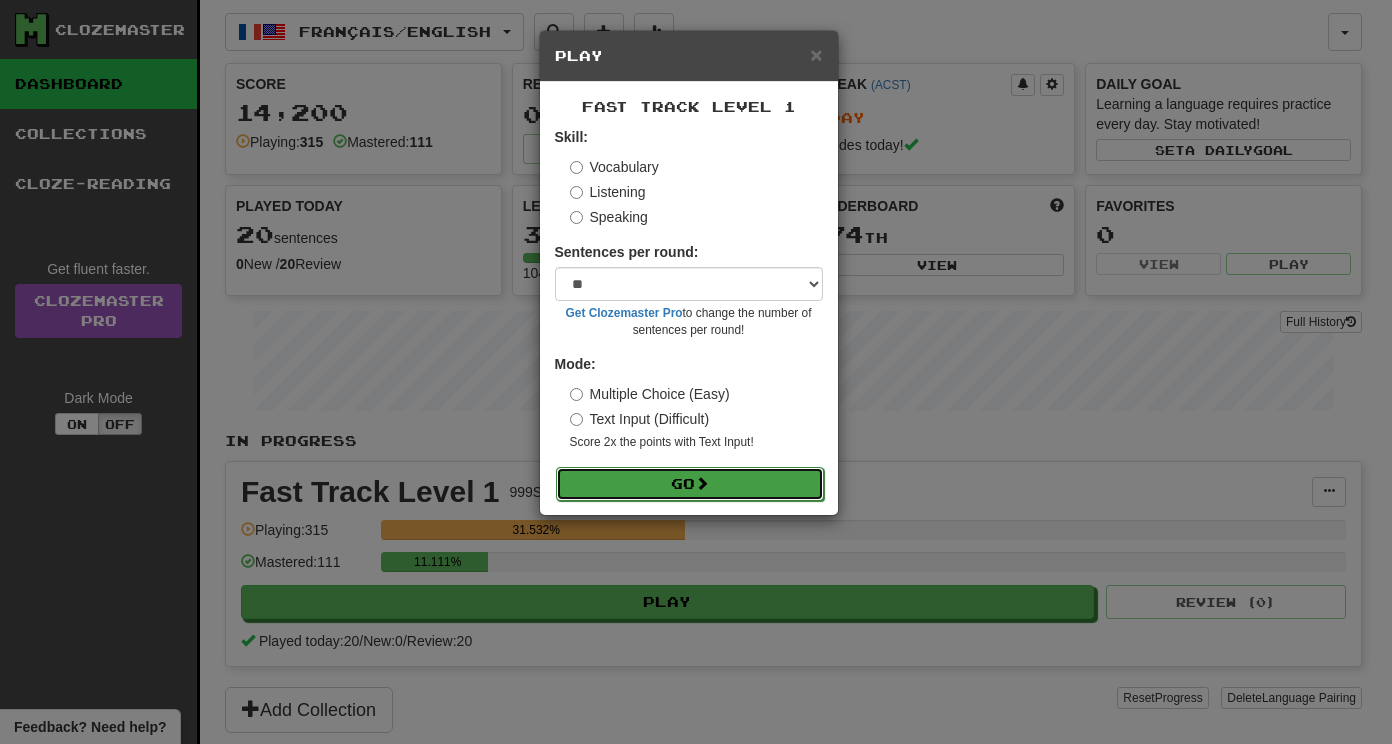 click on "Go" at bounding box center [690, 484] 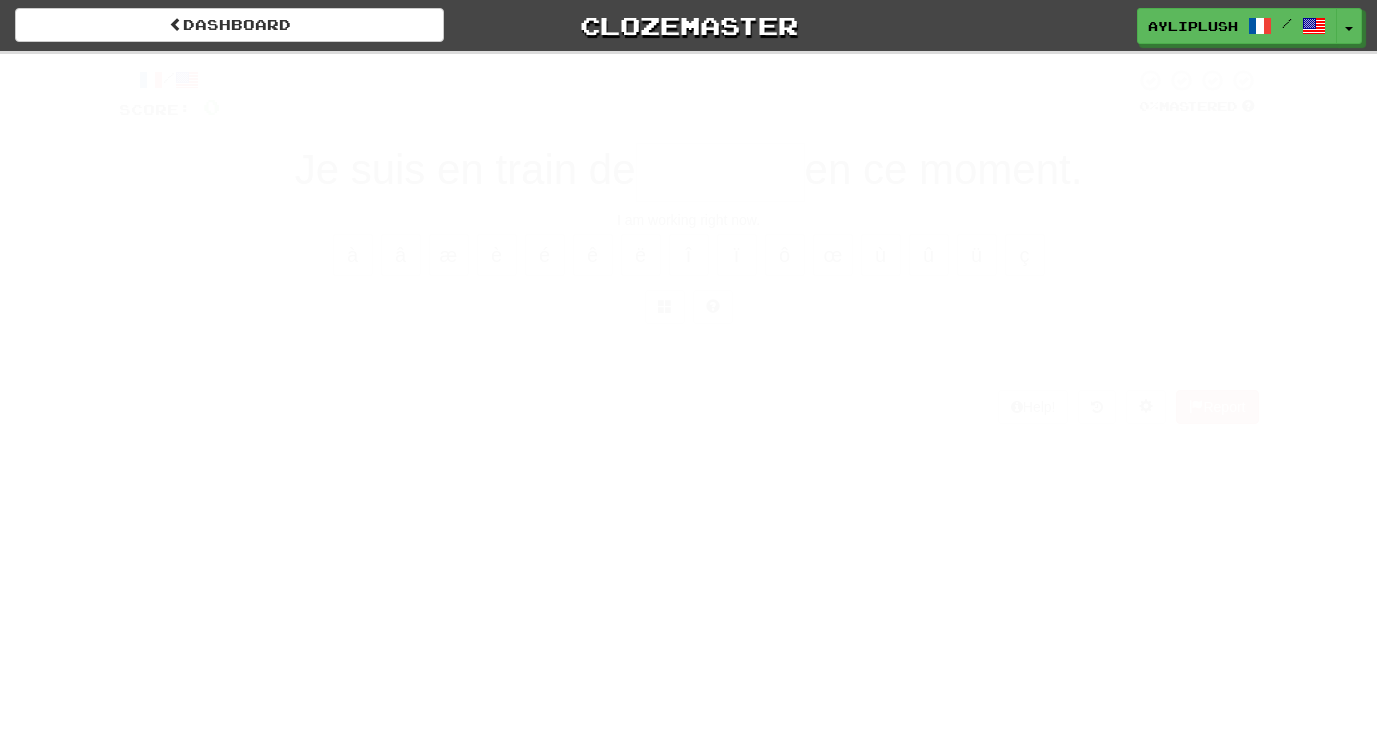 scroll, scrollTop: 0, scrollLeft: 0, axis: both 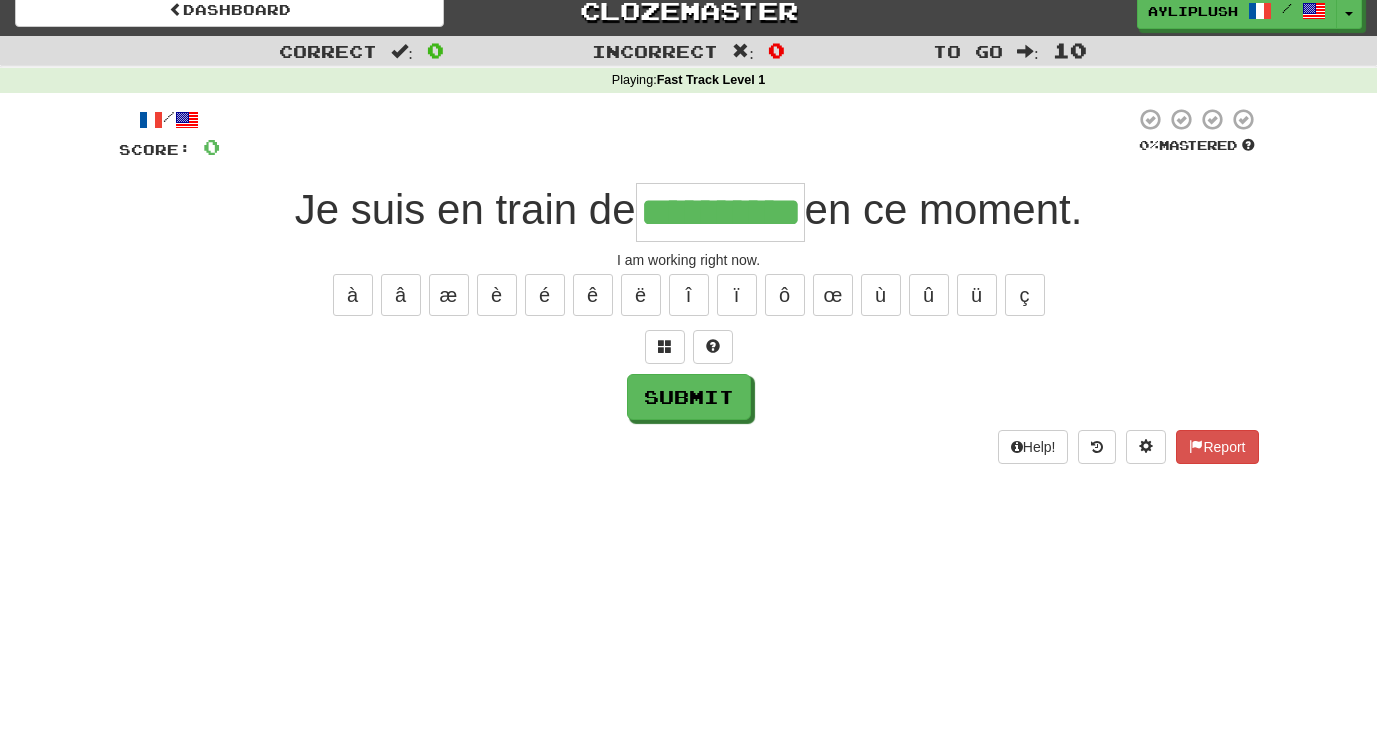 type on "**********" 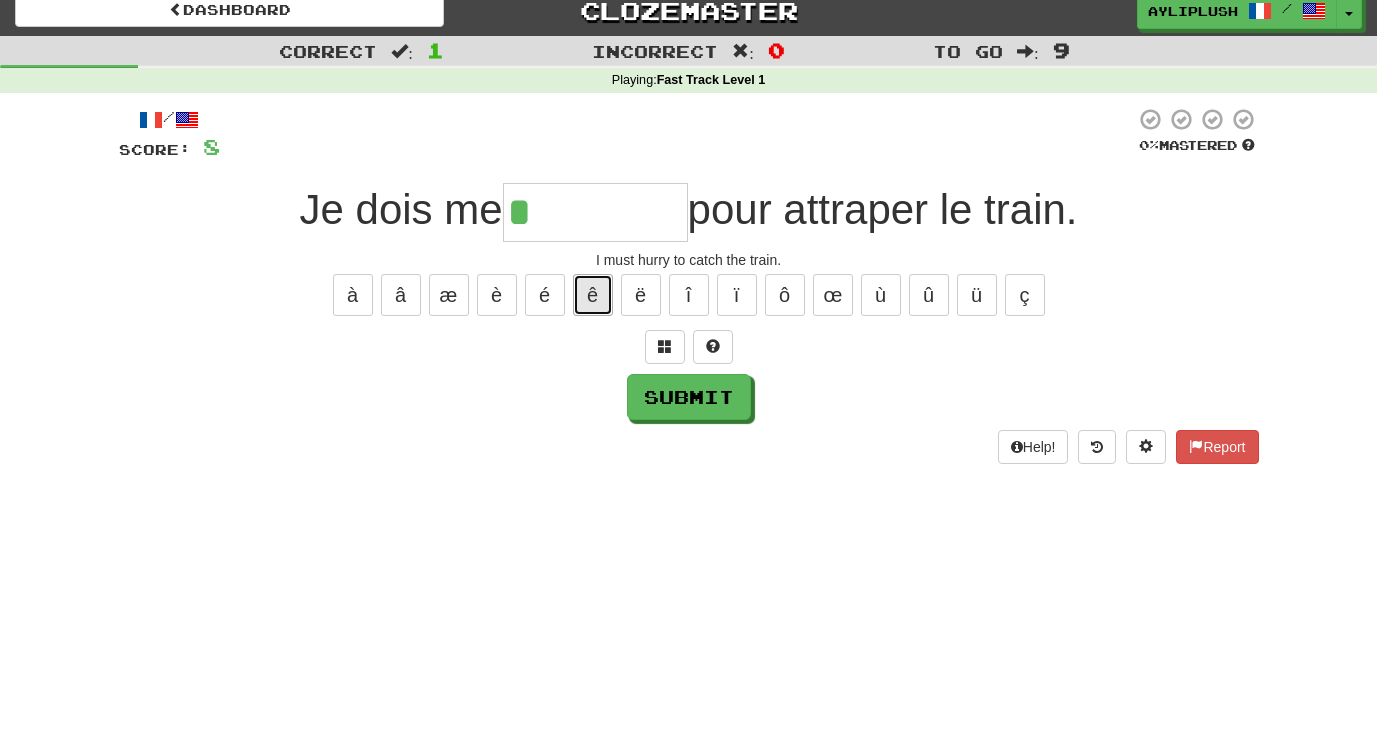 click on "ê" at bounding box center (593, 295) 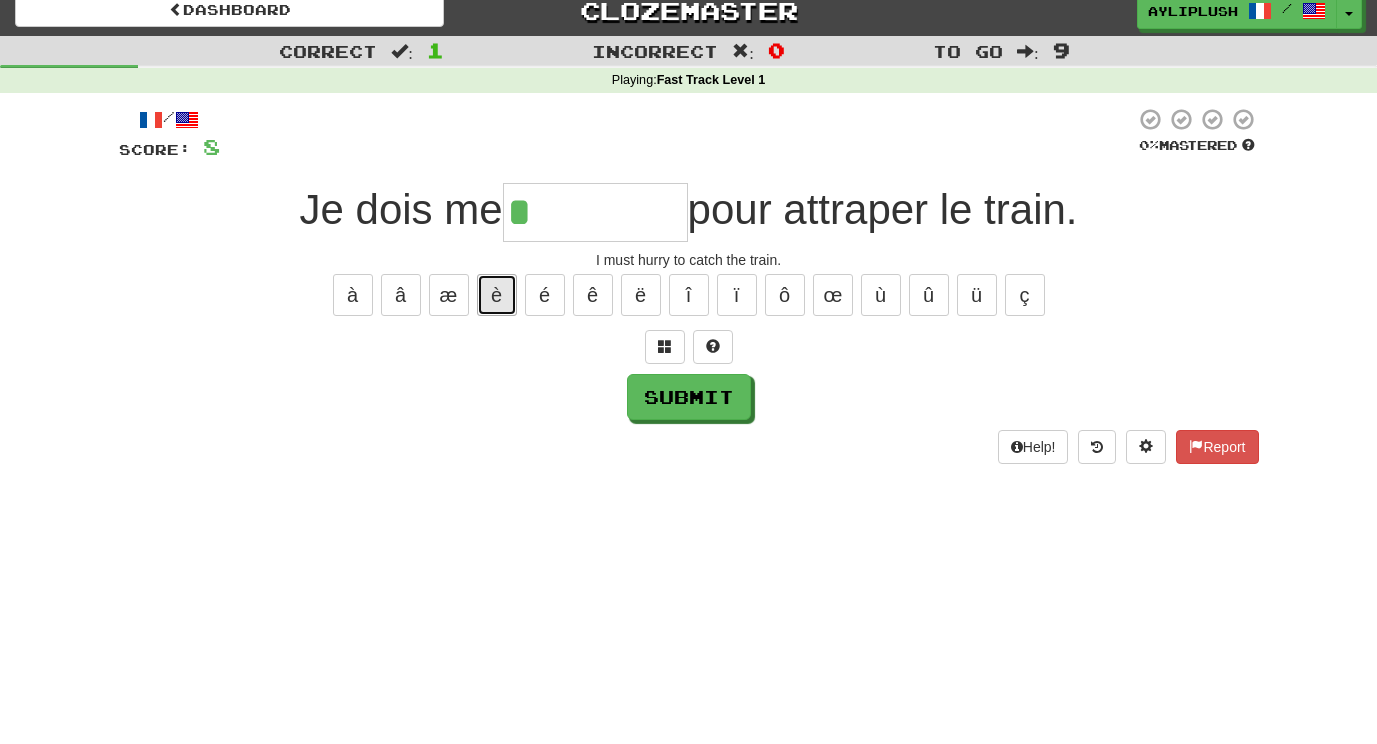 click on "è" at bounding box center (497, 295) 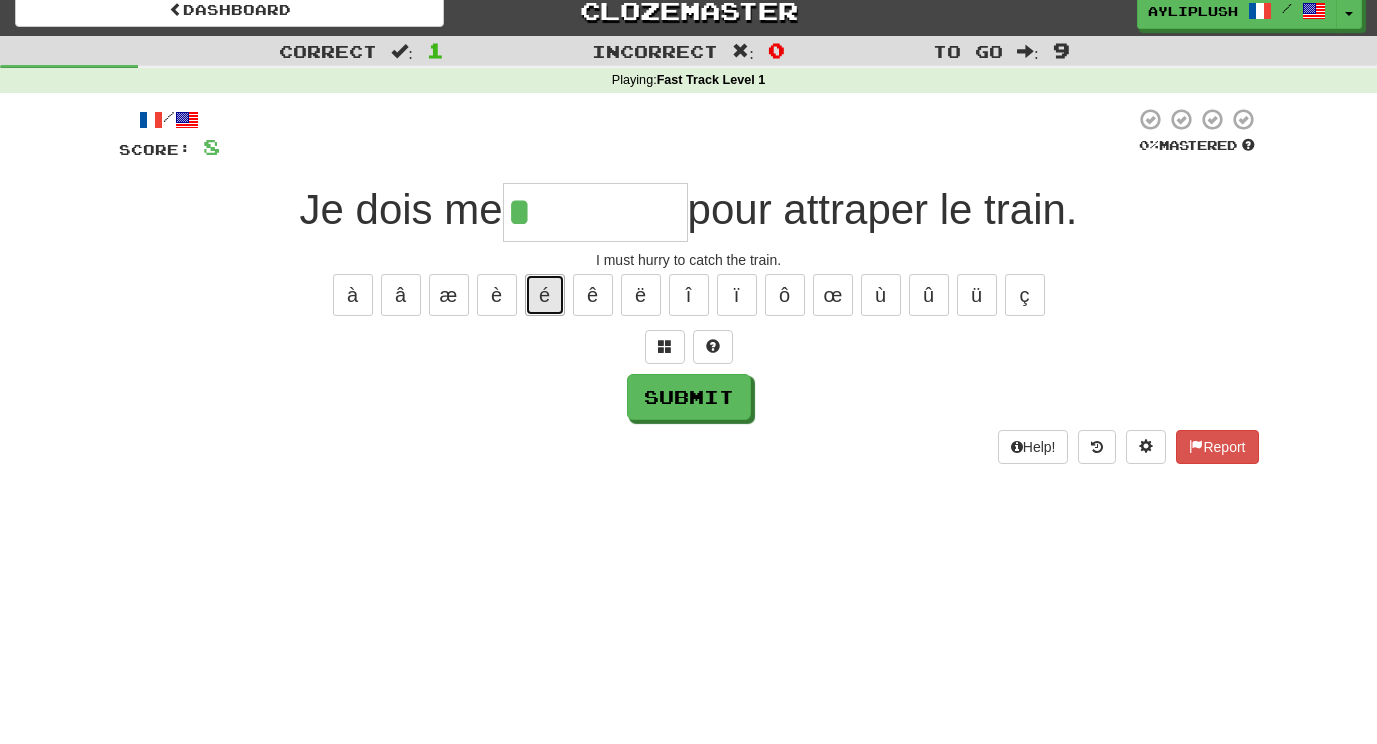 click on "é" at bounding box center [545, 295] 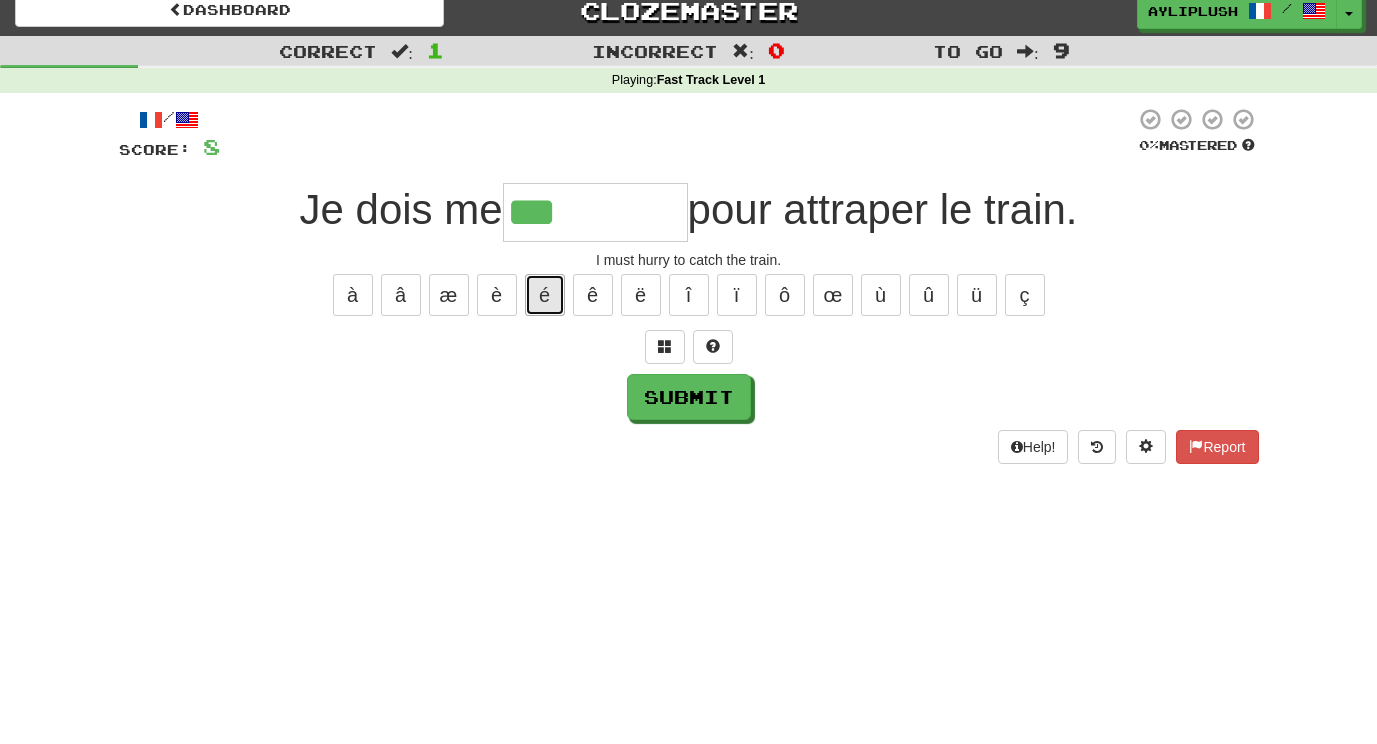 click on "é" at bounding box center (545, 295) 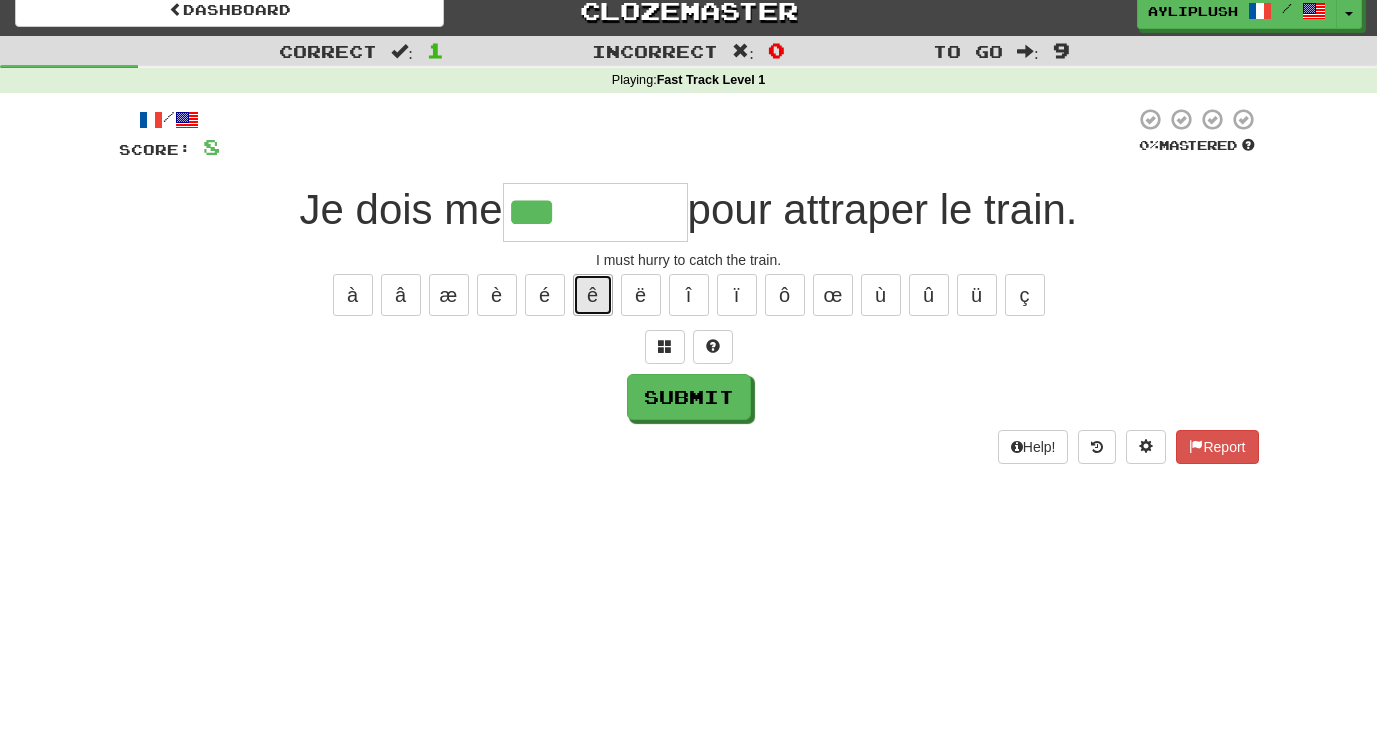 click on "ê" at bounding box center (593, 295) 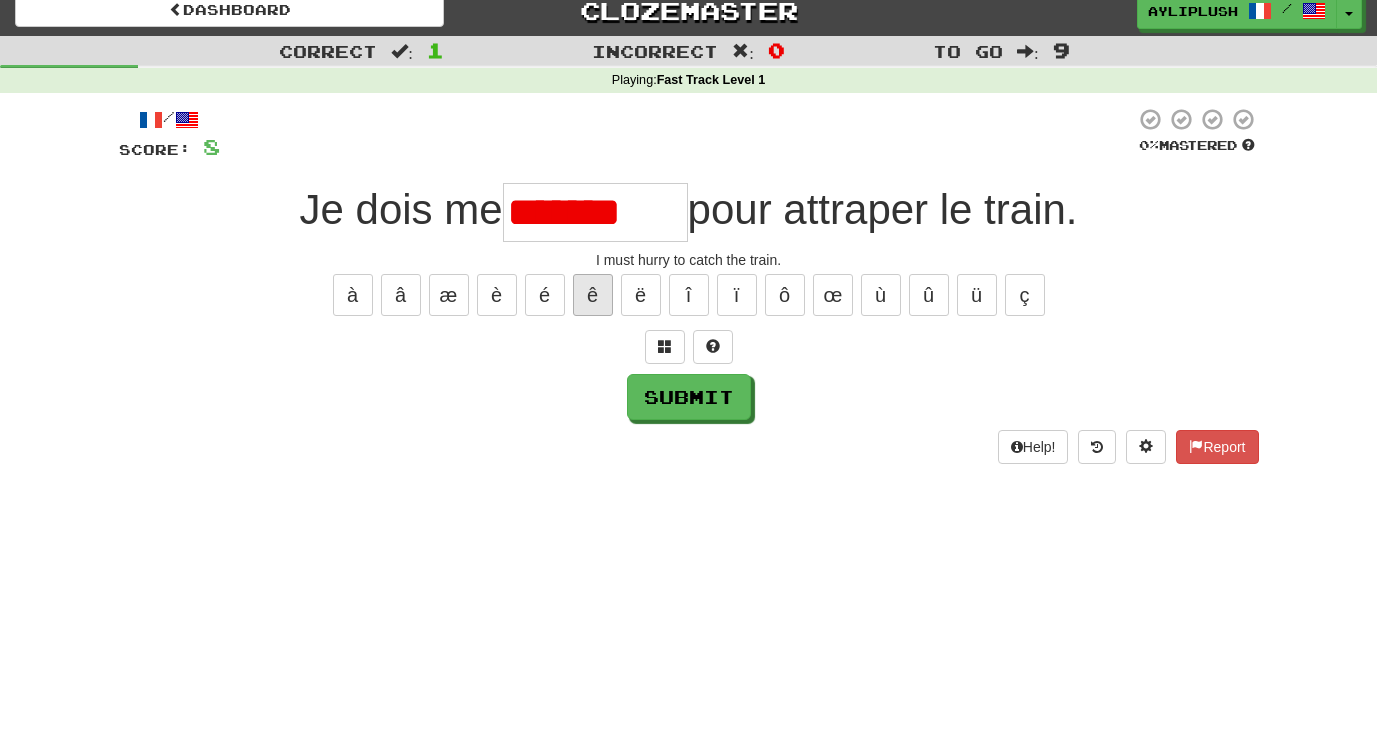 scroll, scrollTop: 0, scrollLeft: 0, axis: both 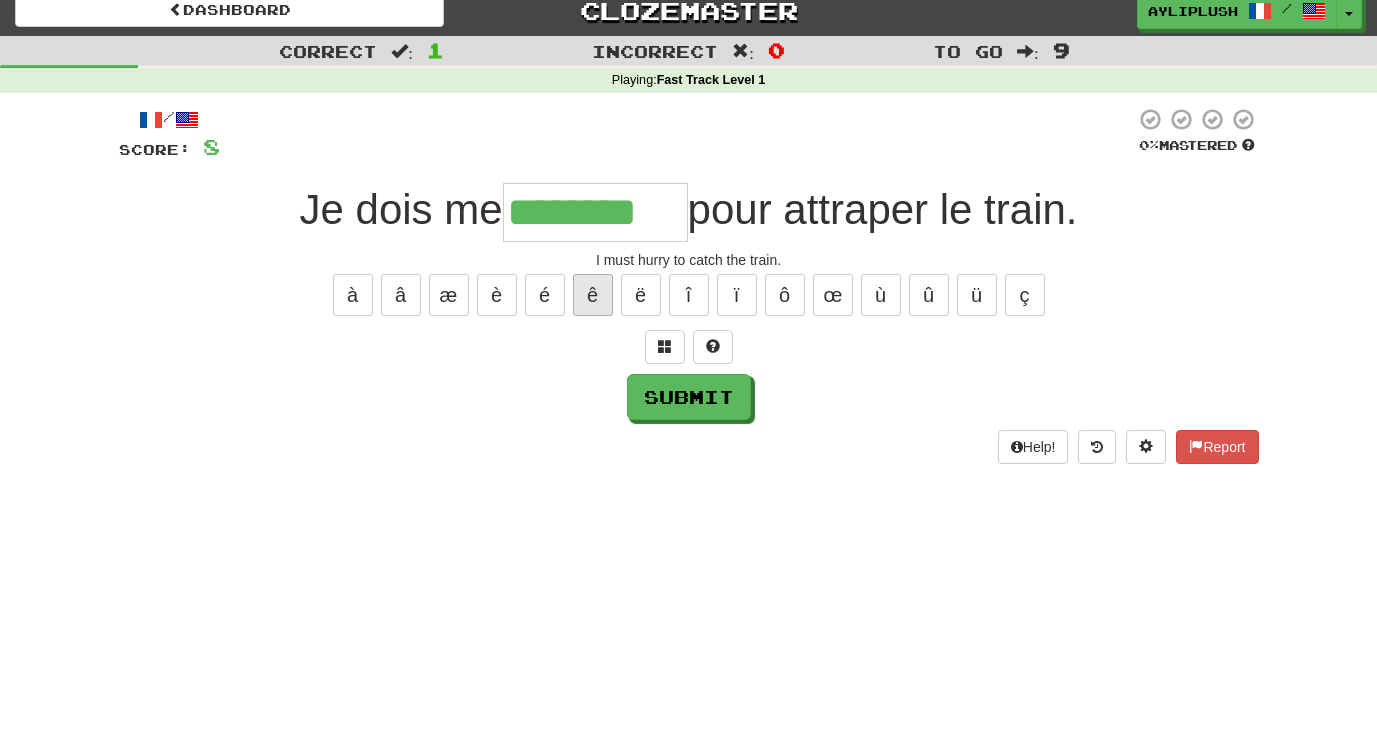 type on "********" 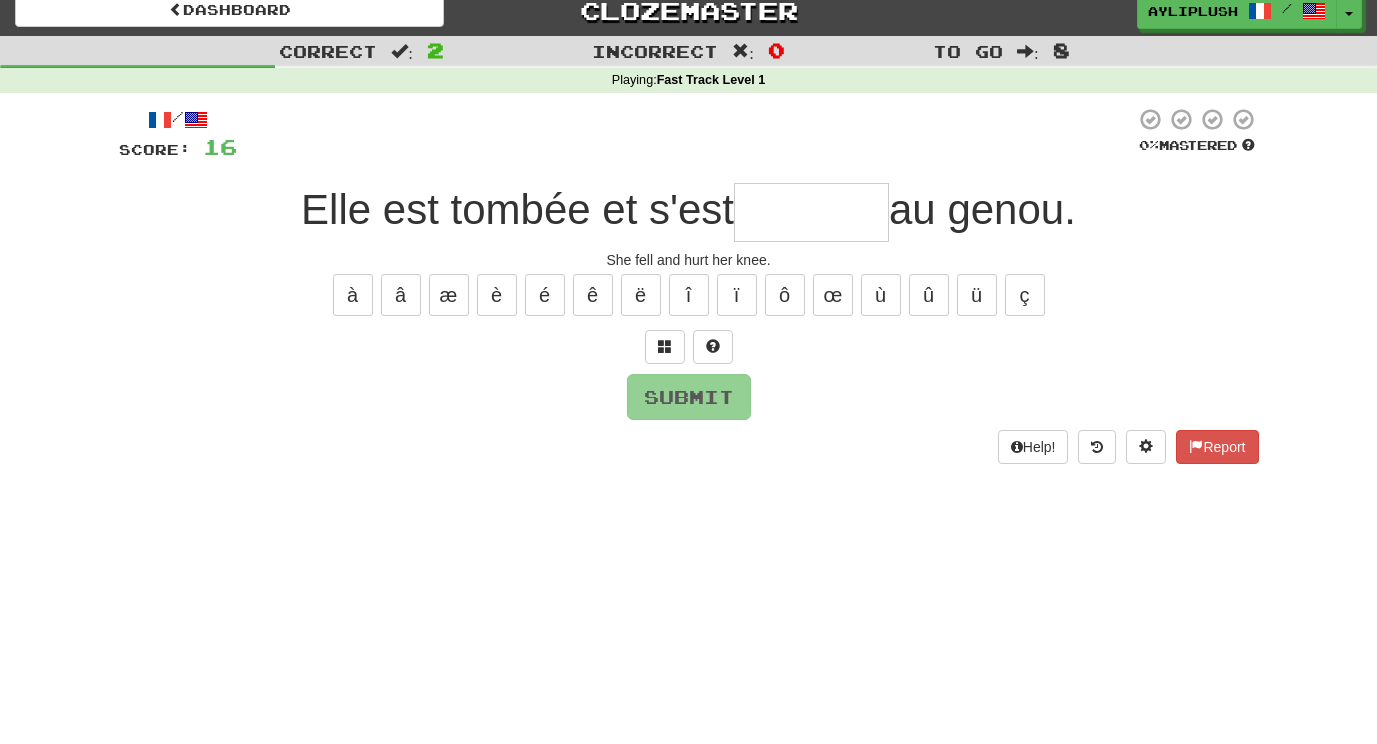 type on "*" 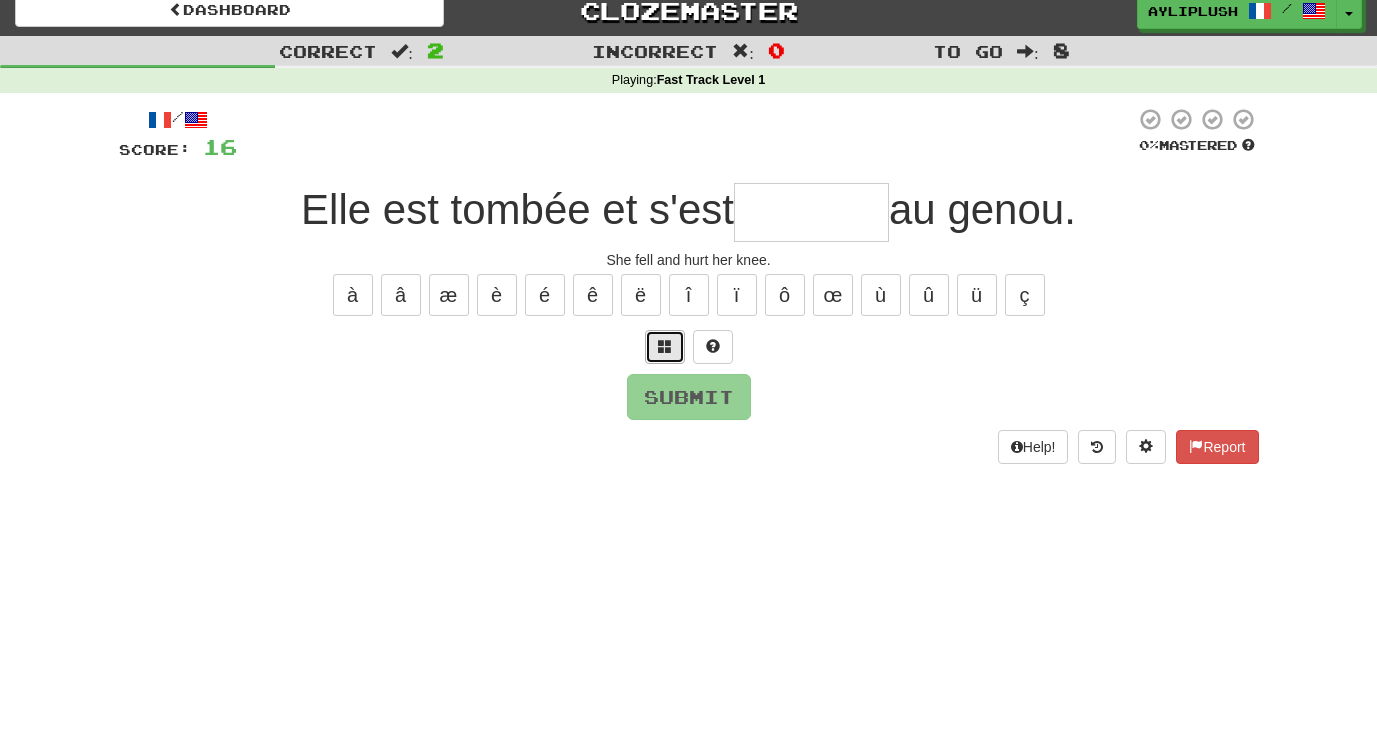 click at bounding box center (665, 347) 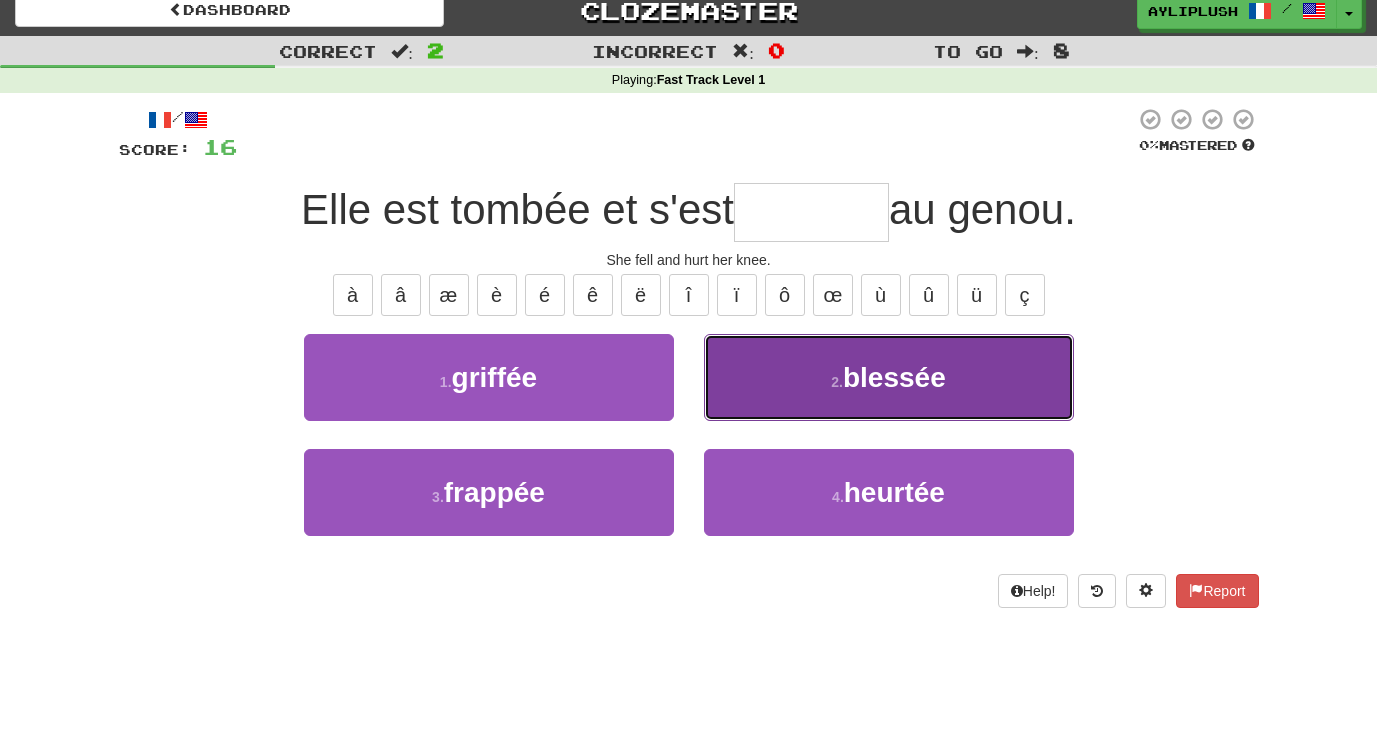 click on "2 .  blessée" at bounding box center (889, 377) 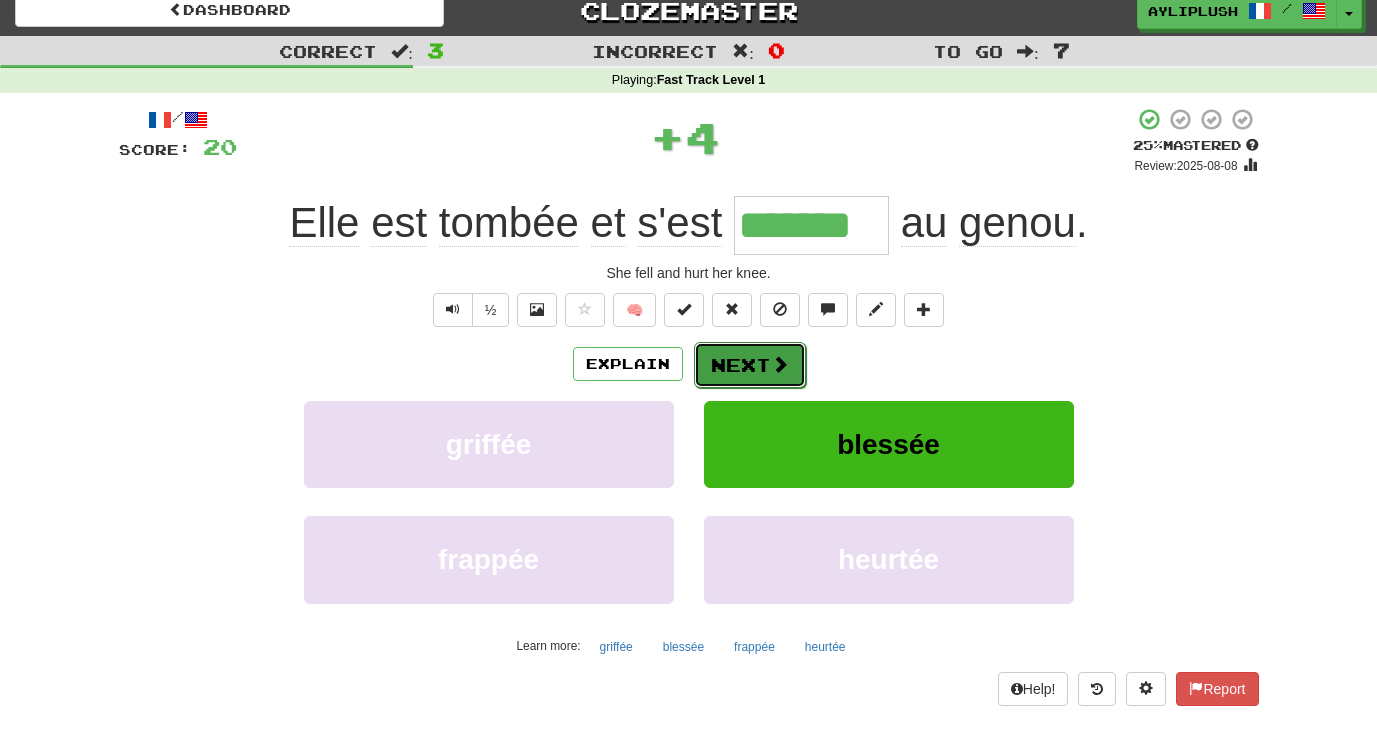 click on "Next" at bounding box center (750, 365) 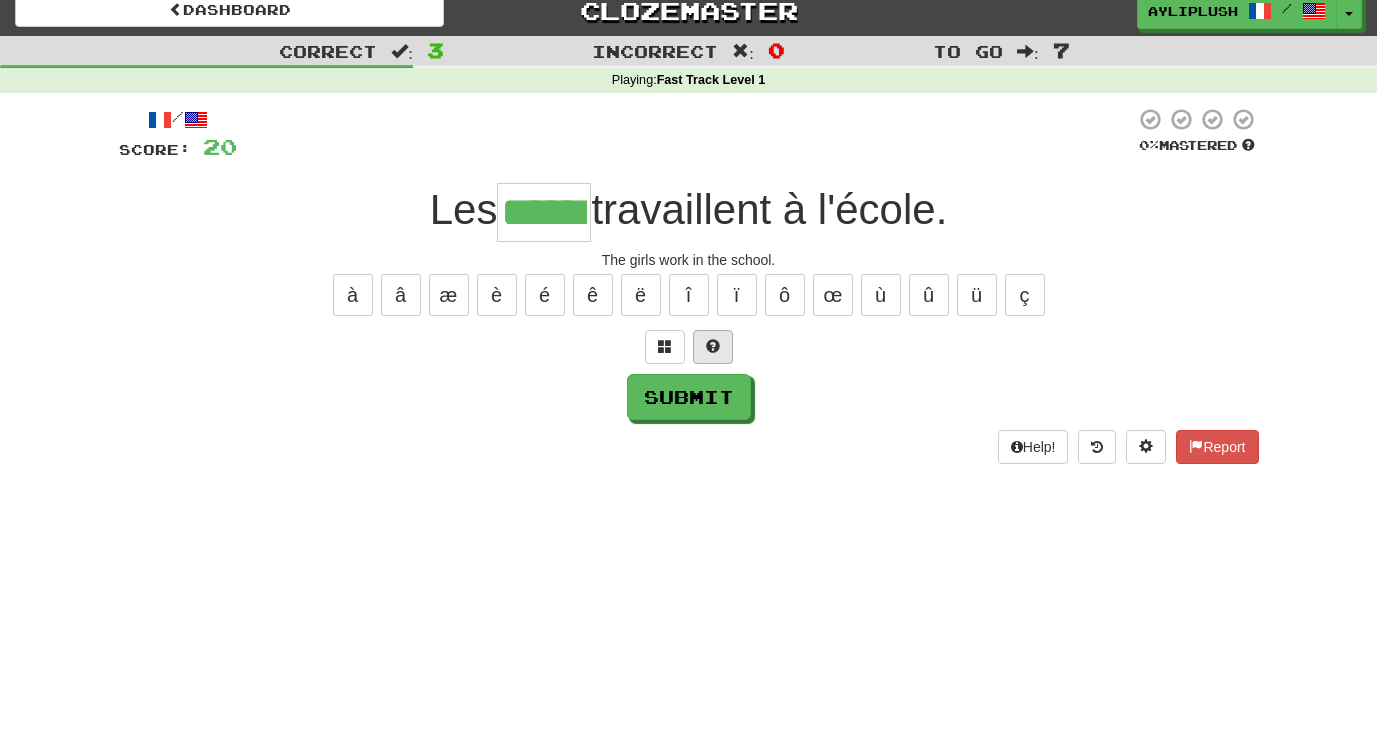 type on "******" 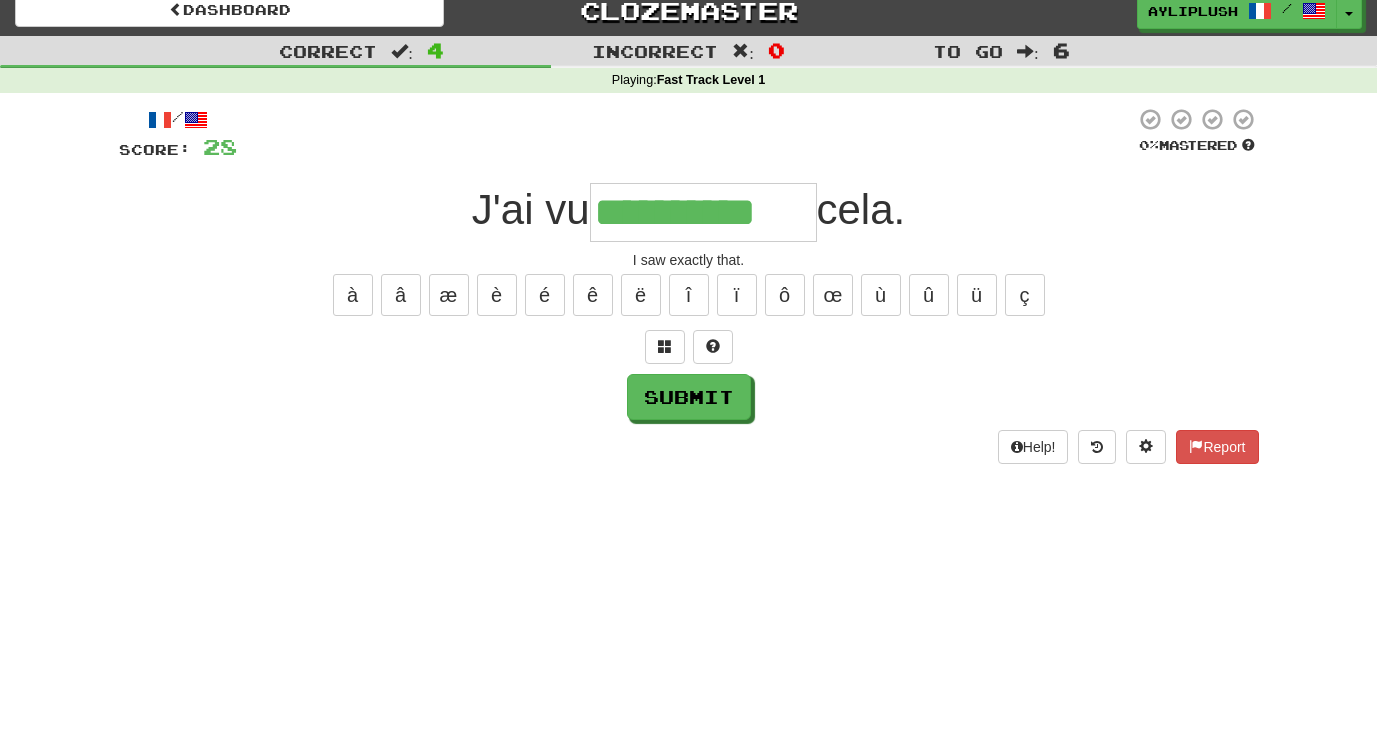 type on "**********" 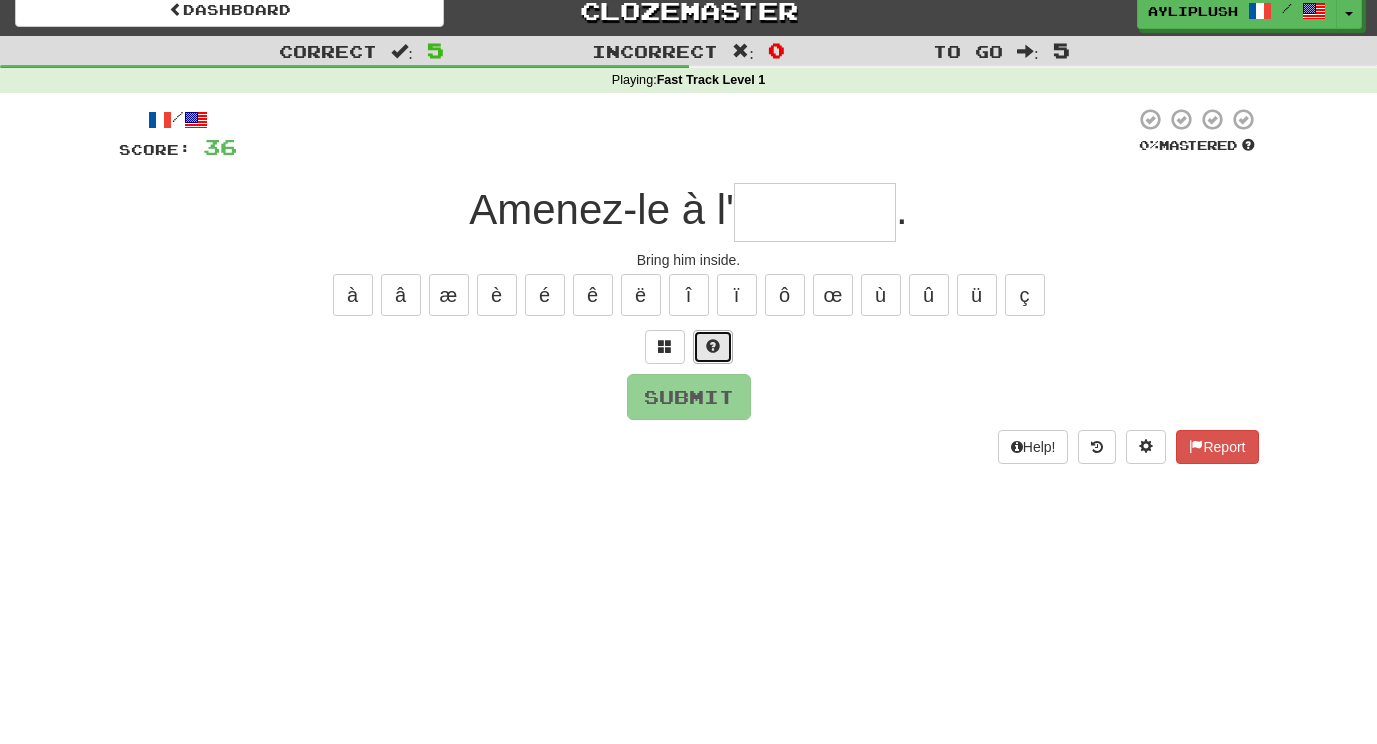 click at bounding box center [713, 347] 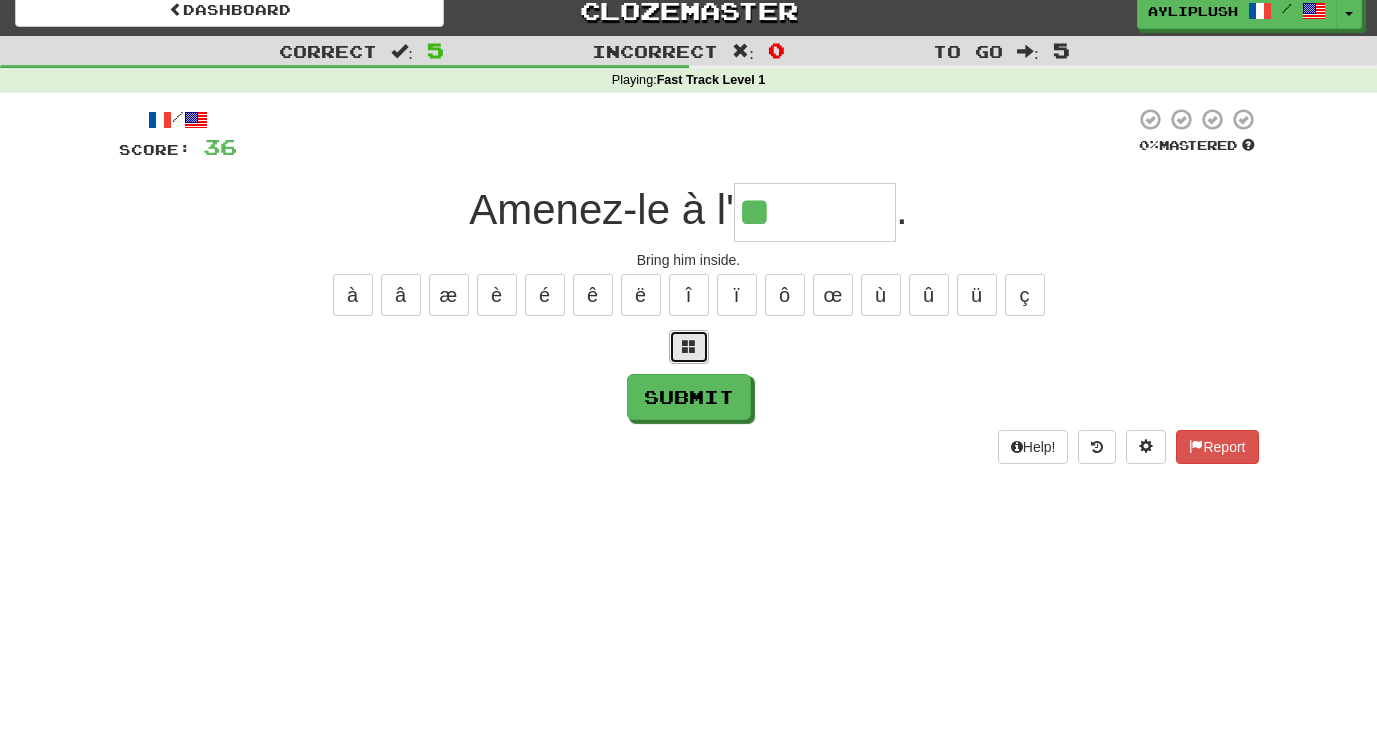 click at bounding box center [689, 347] 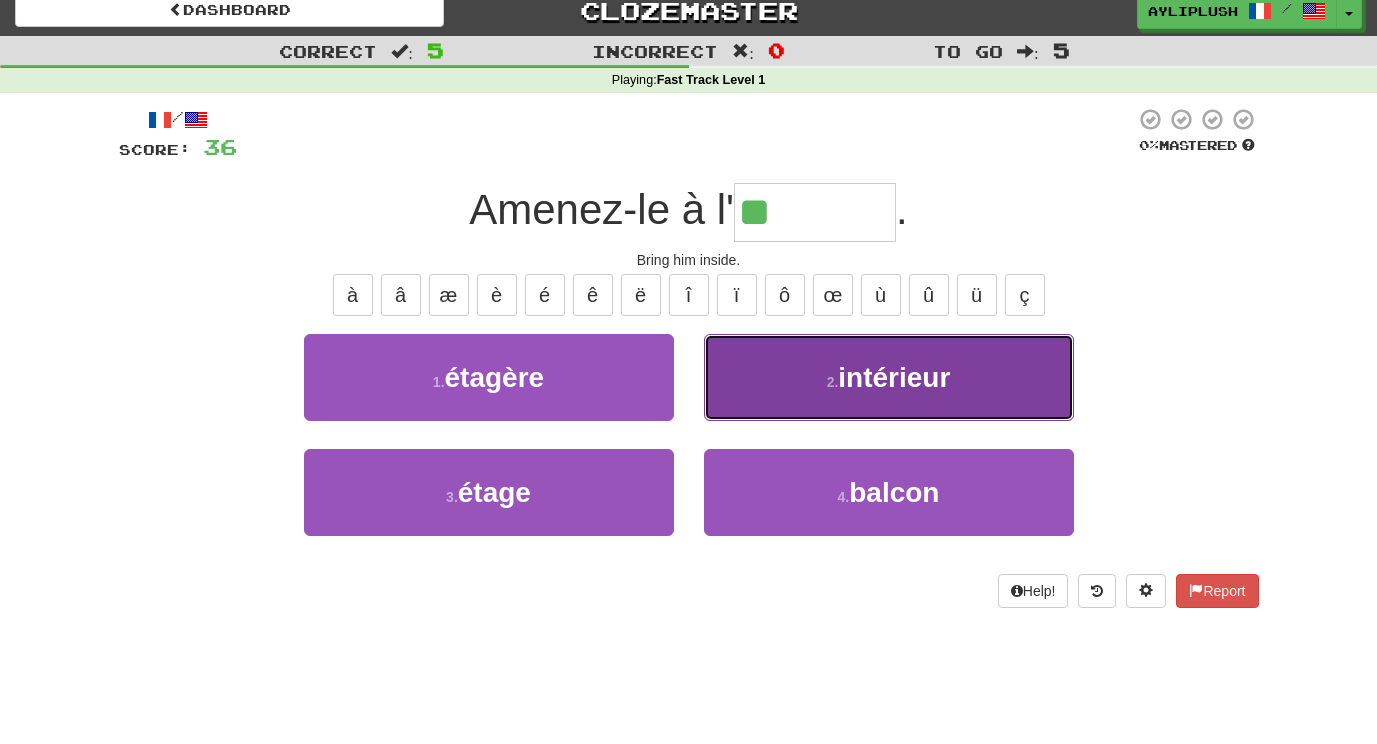 click on "2 .  intérieur" at bounding box center [889, 377] 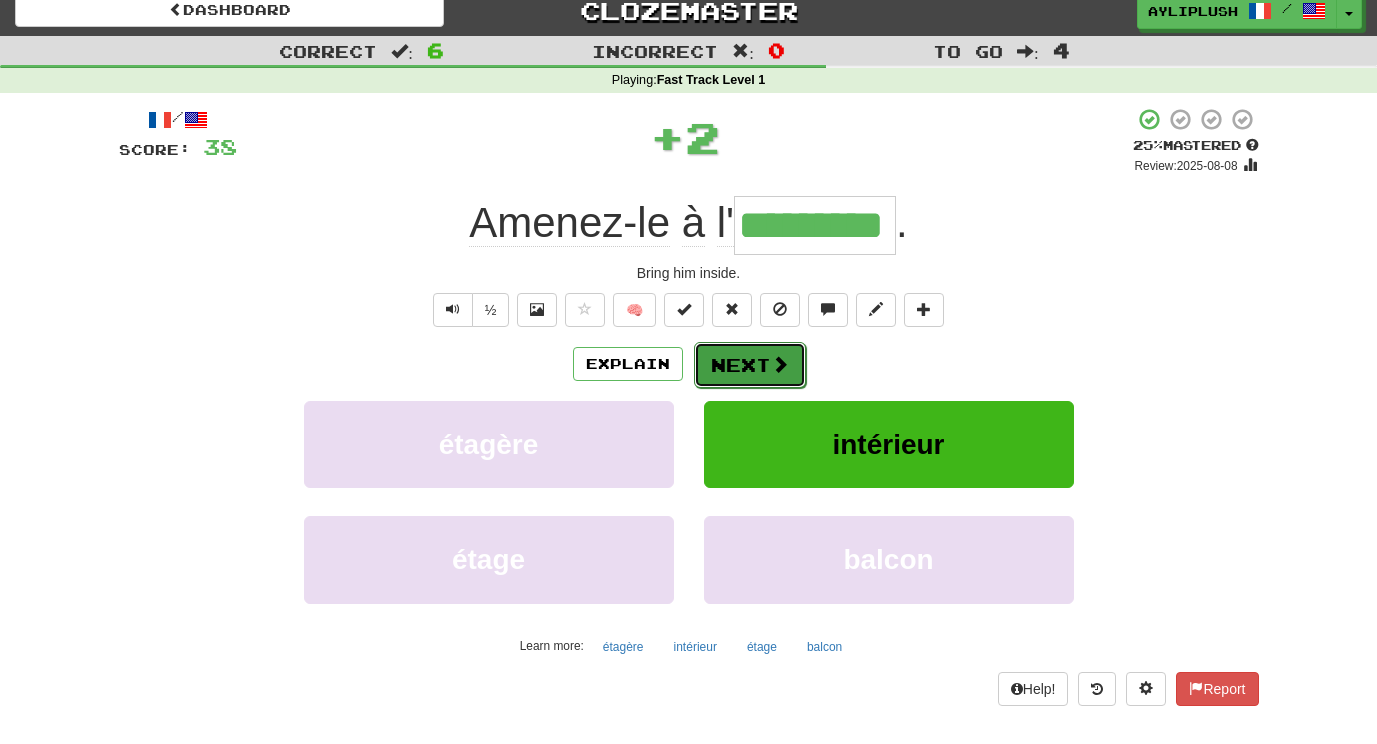 click on "Next" at bounding box center [750, 365] 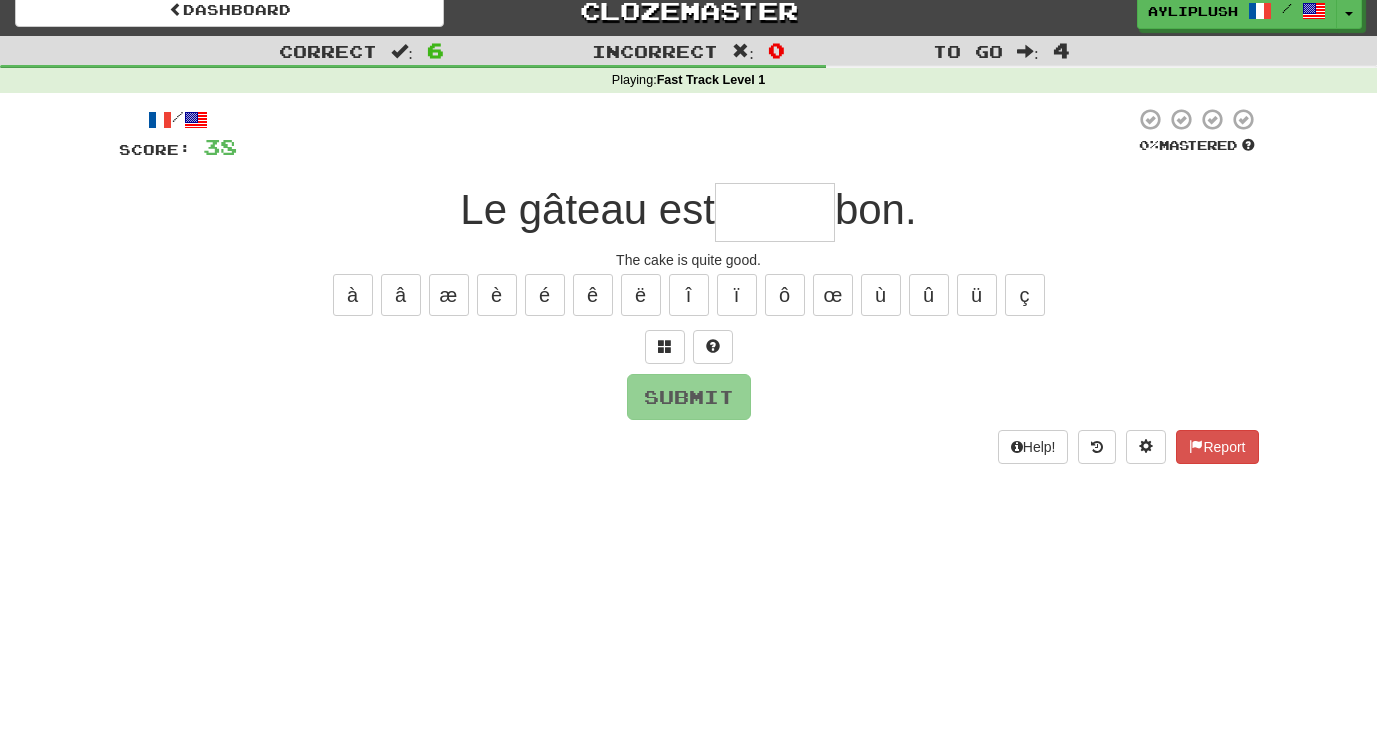 type on "*" 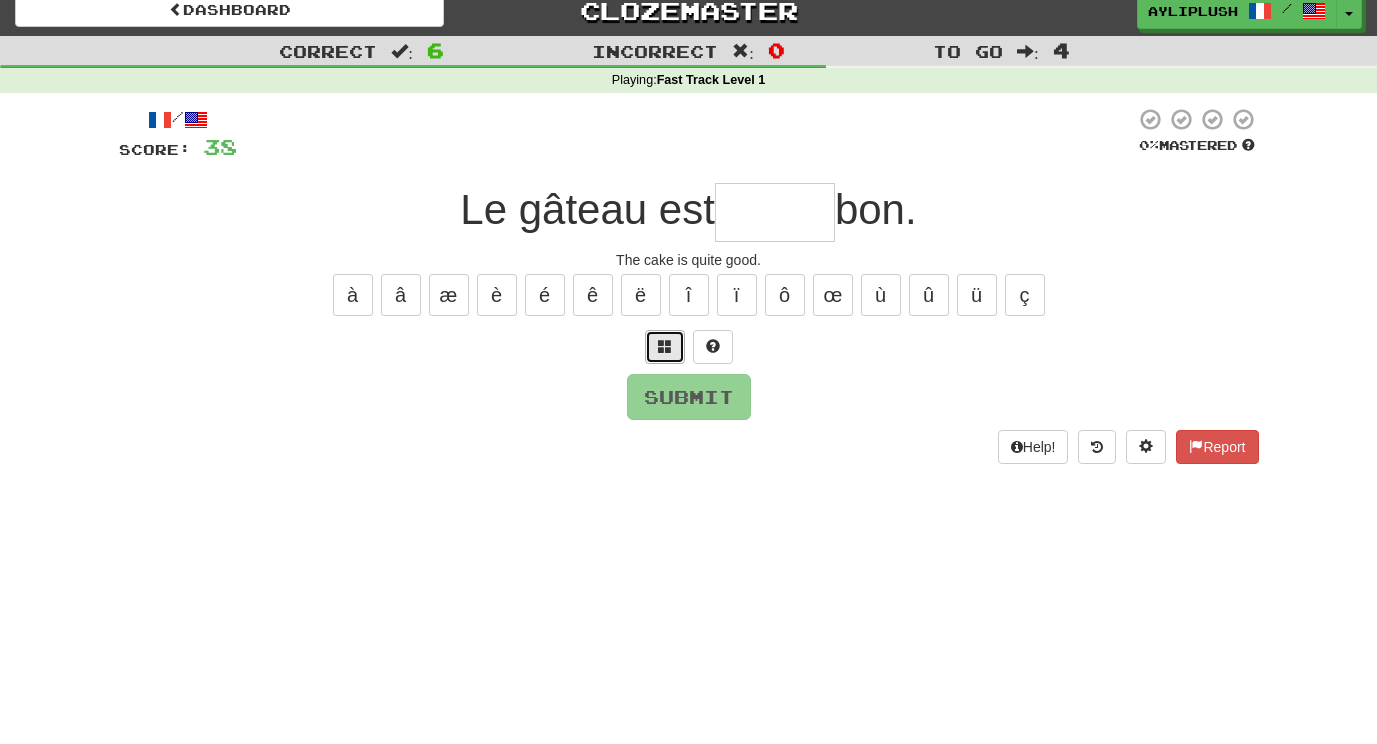click at bounding box center (665, 346) 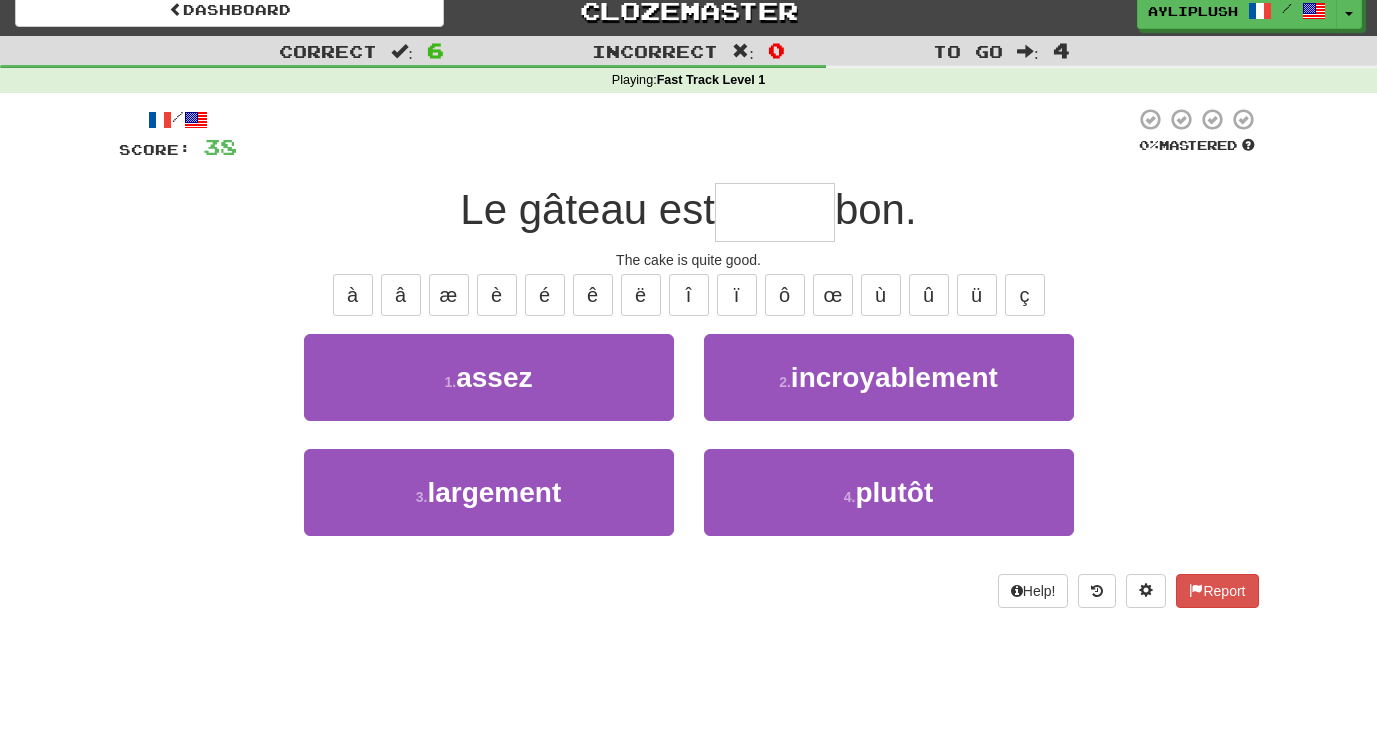 click on "4 .  plutôt" at bounding box center (889, 506) 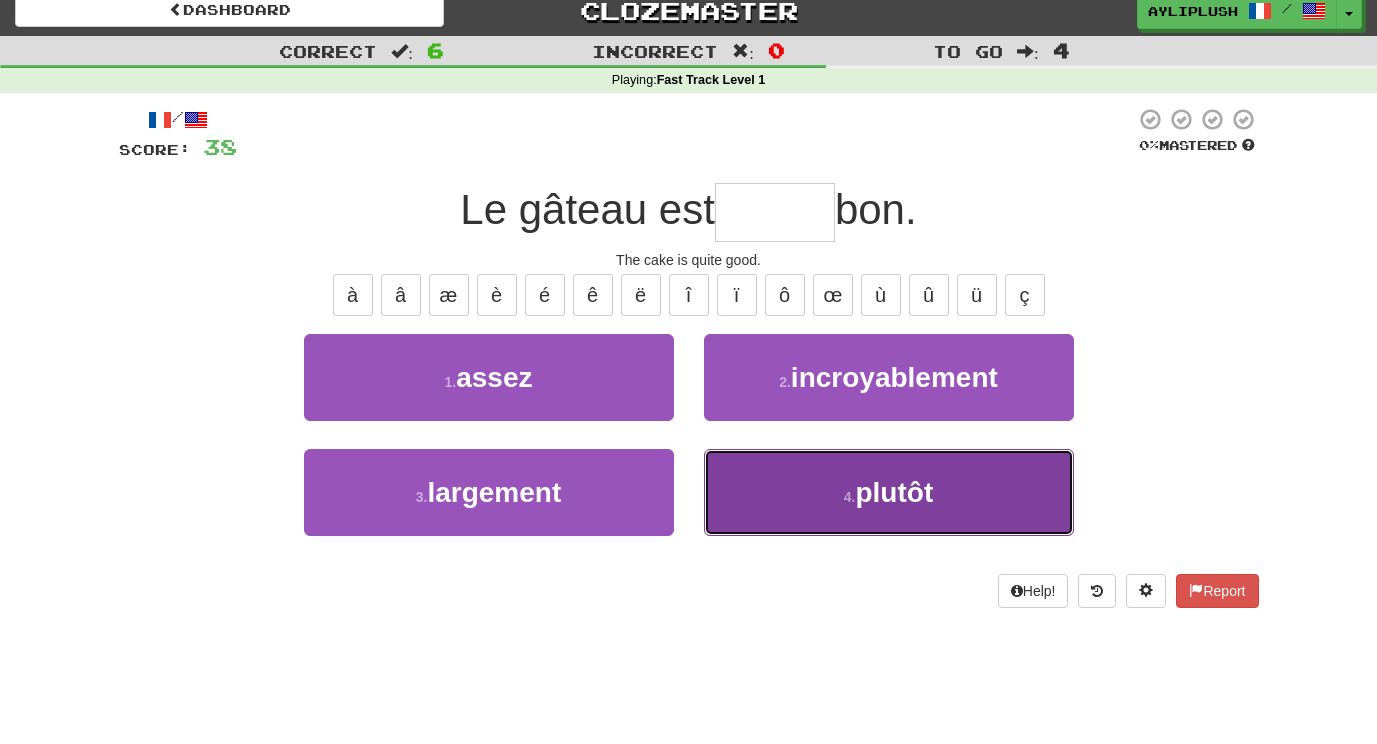 click on "4 .  plutôt" at bounding box center [889, 492] 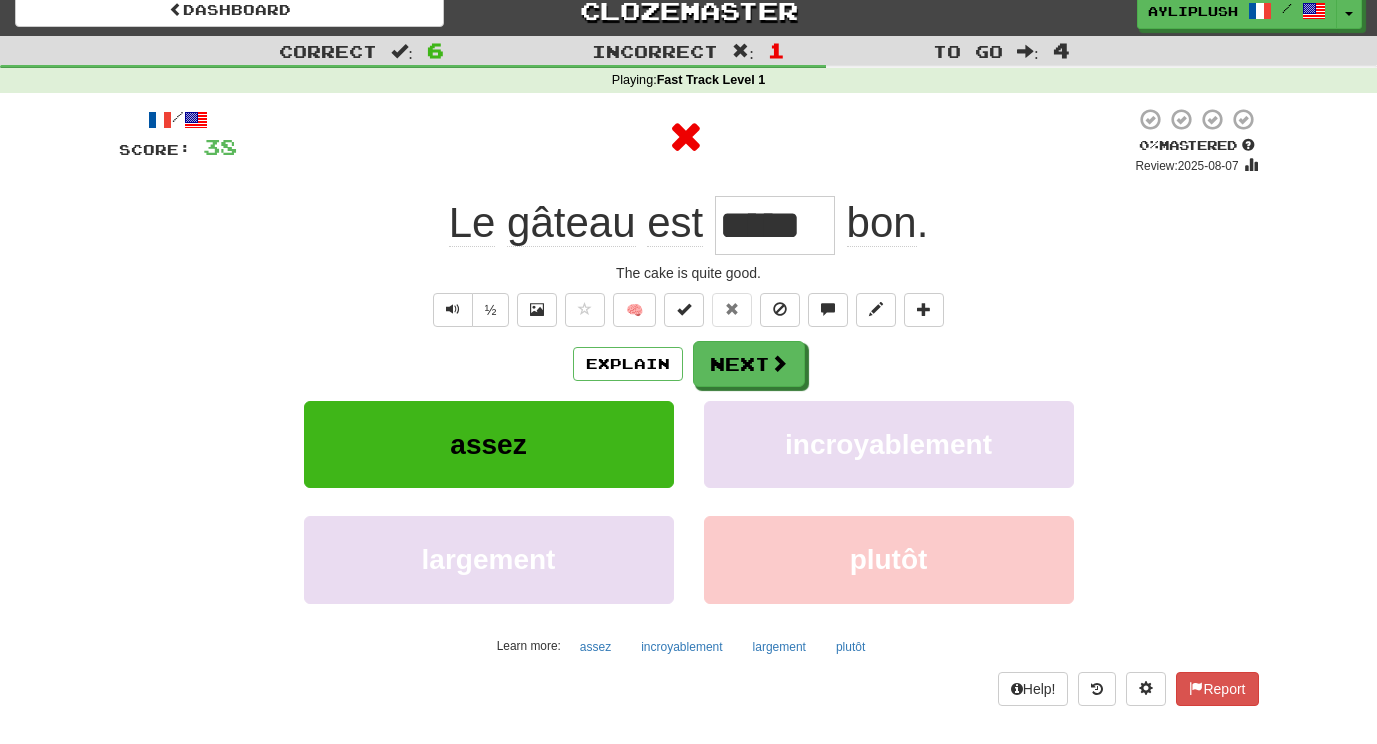 click on "Explain Next" at bounding box center [689, 364] 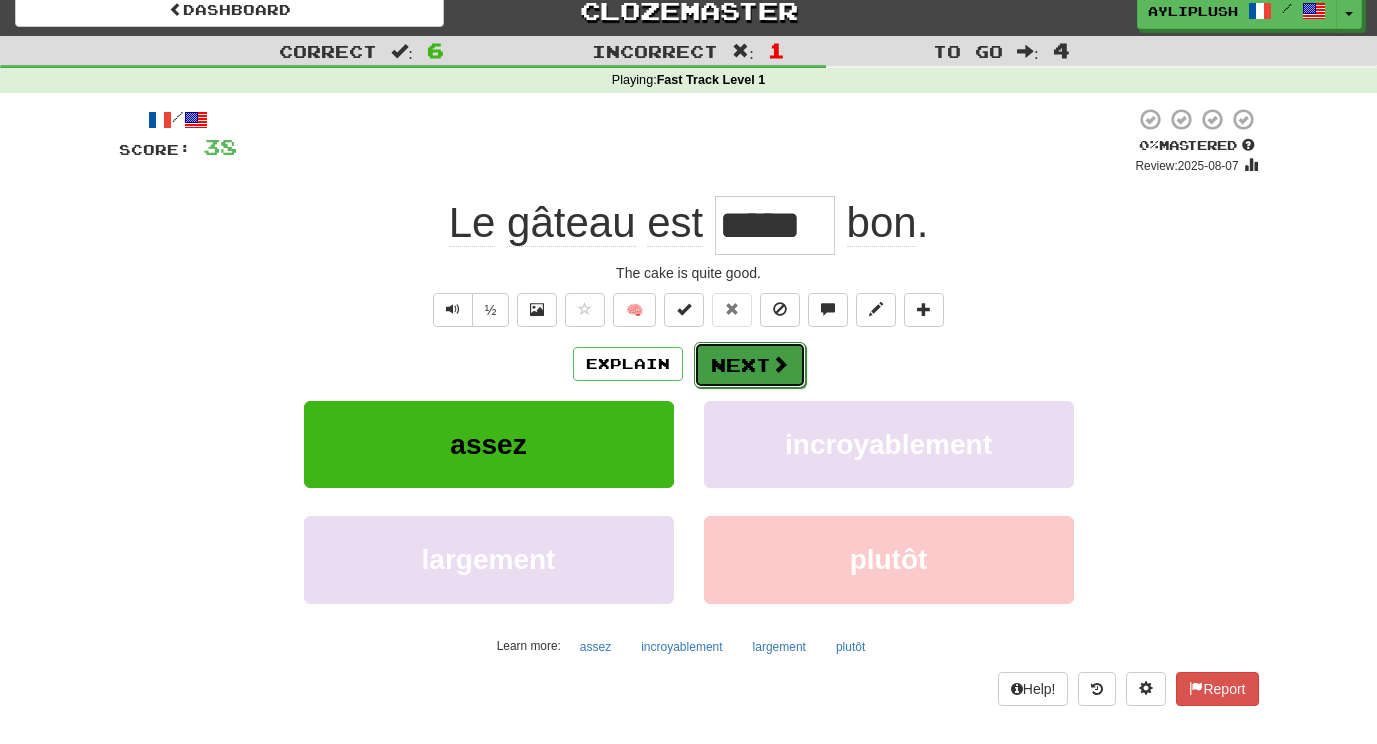click on "Next" at bounding box center (750, 365) 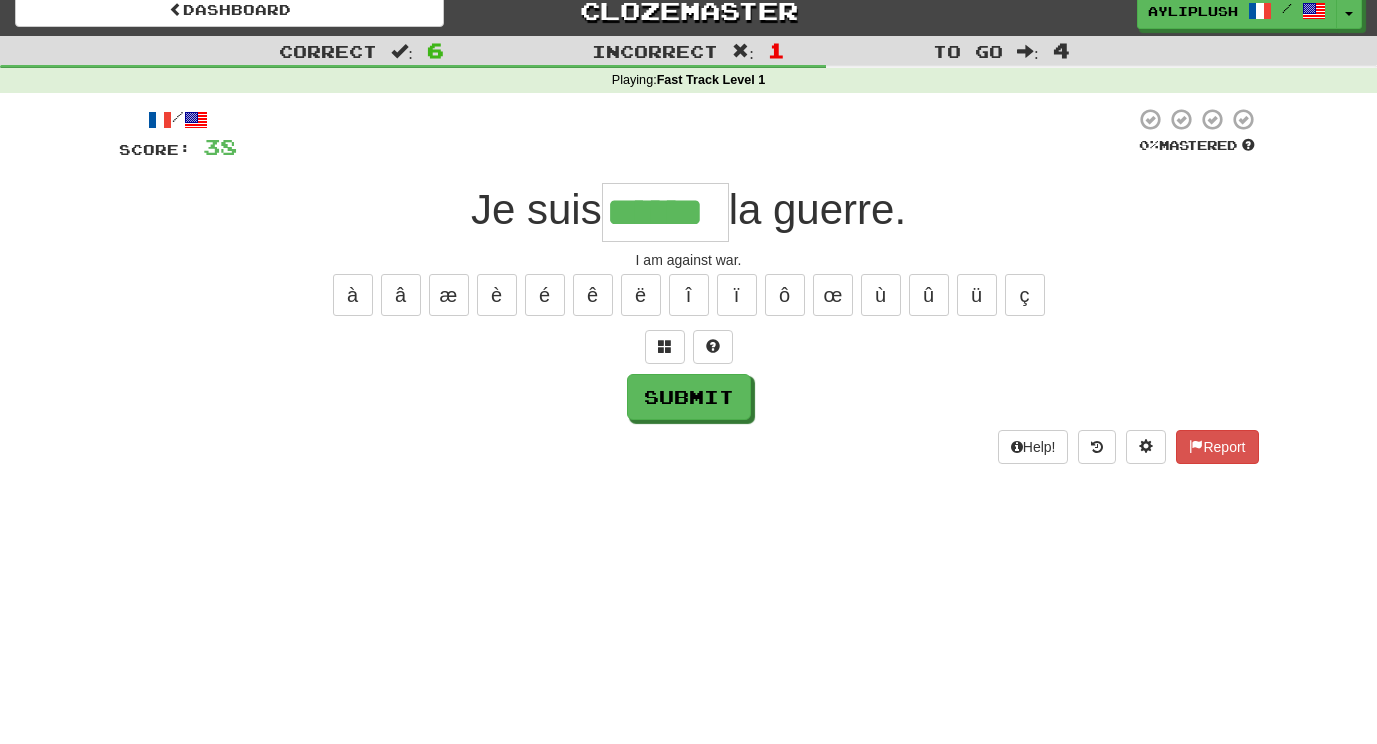 scroll, scrollTop: 0, scrollLeft: 0, axis: both 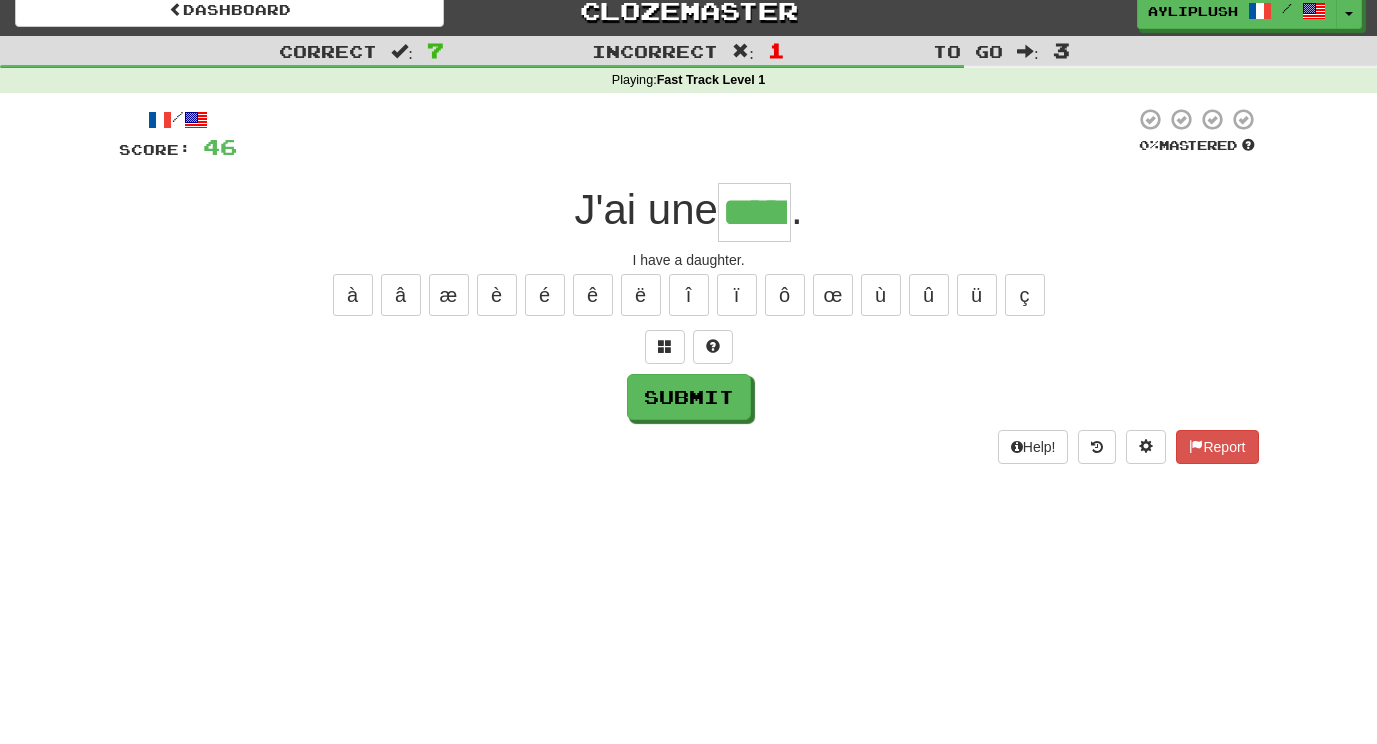 type on "*****" 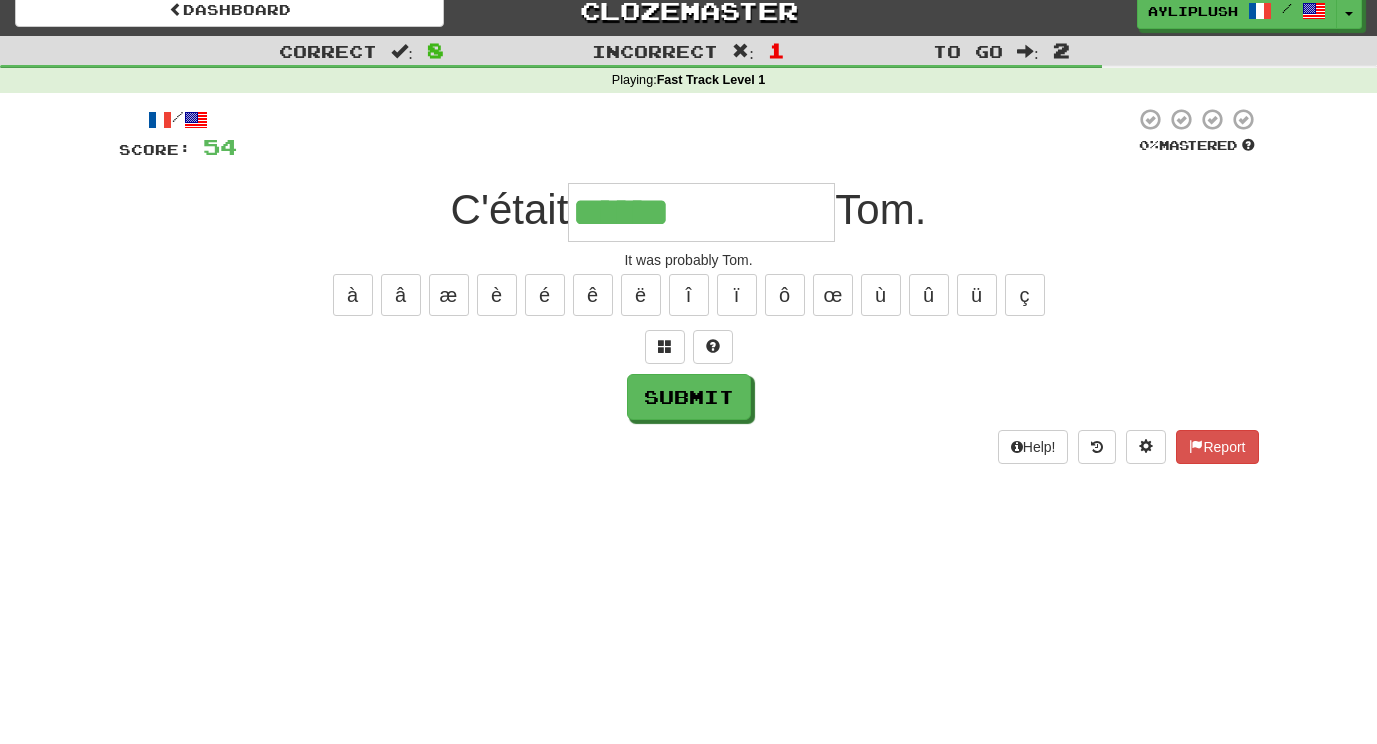 click on "à â æ è é ê ë î ï ô œ ù û ü ç" at bounding box center [689, 295] 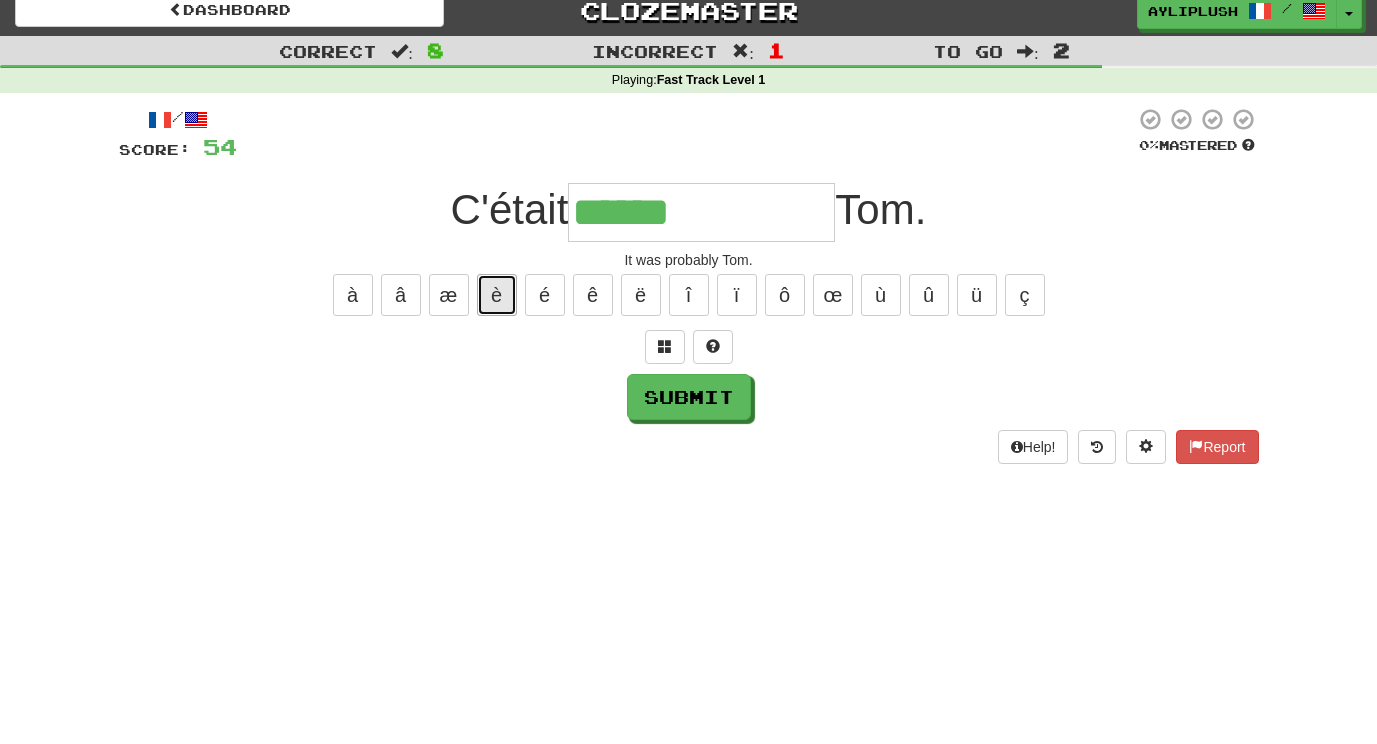 click on "è" at bounding box center (497, 295) 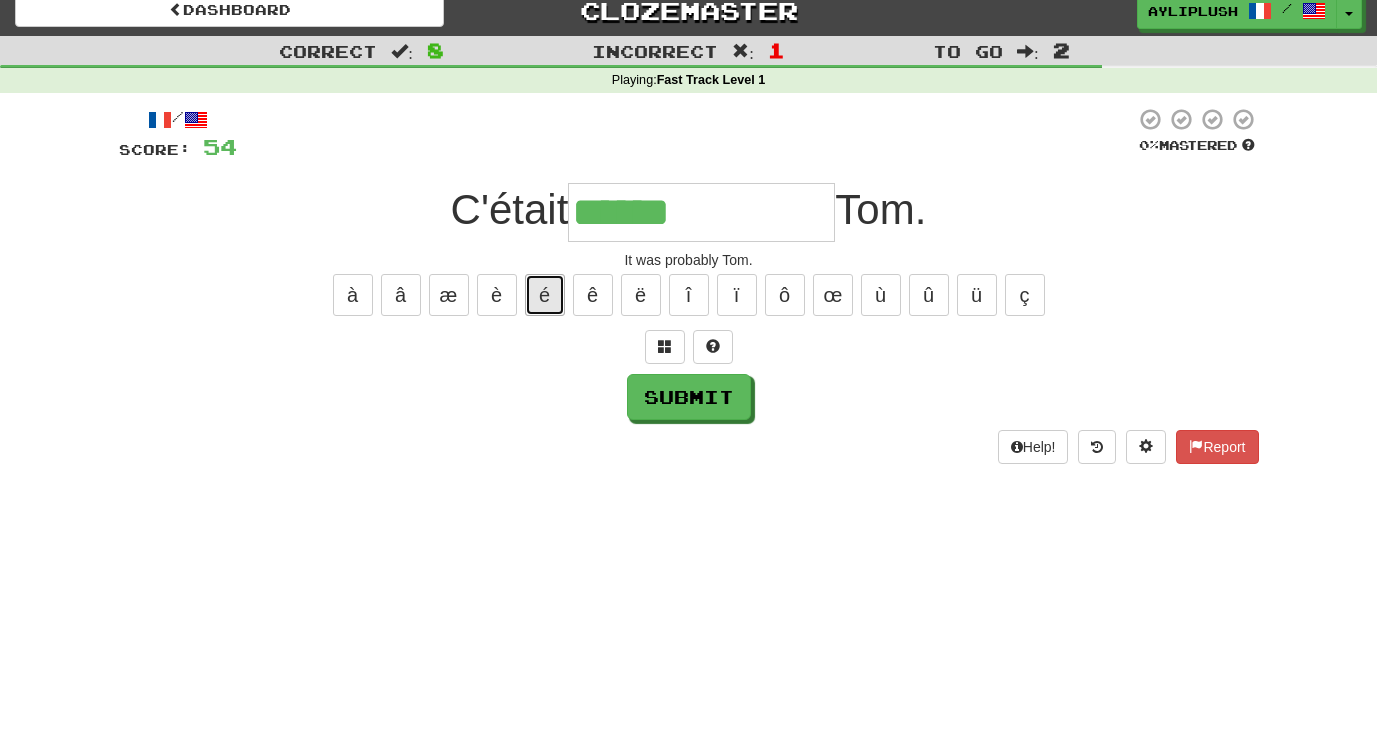 click on "é" at bounding box center [545, 295] 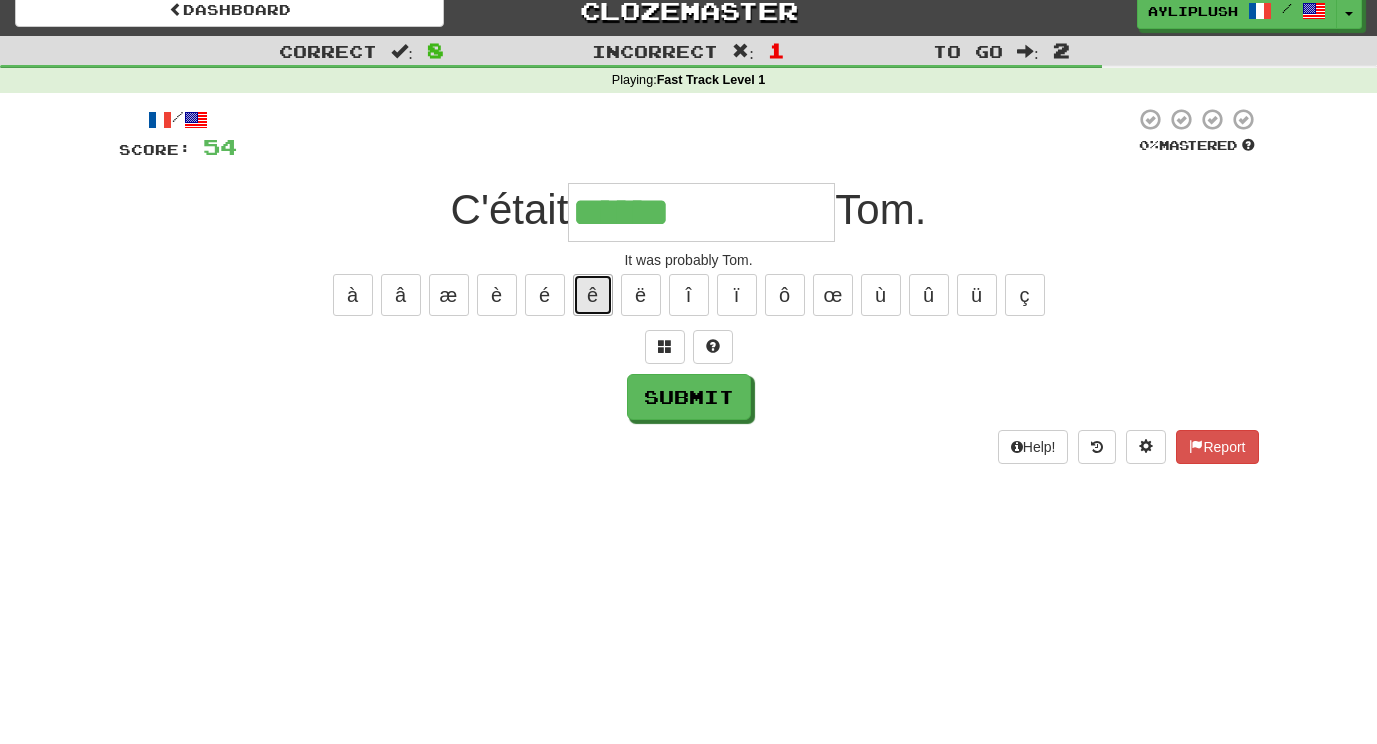 click on "ê" at bounding box center [593, 295] 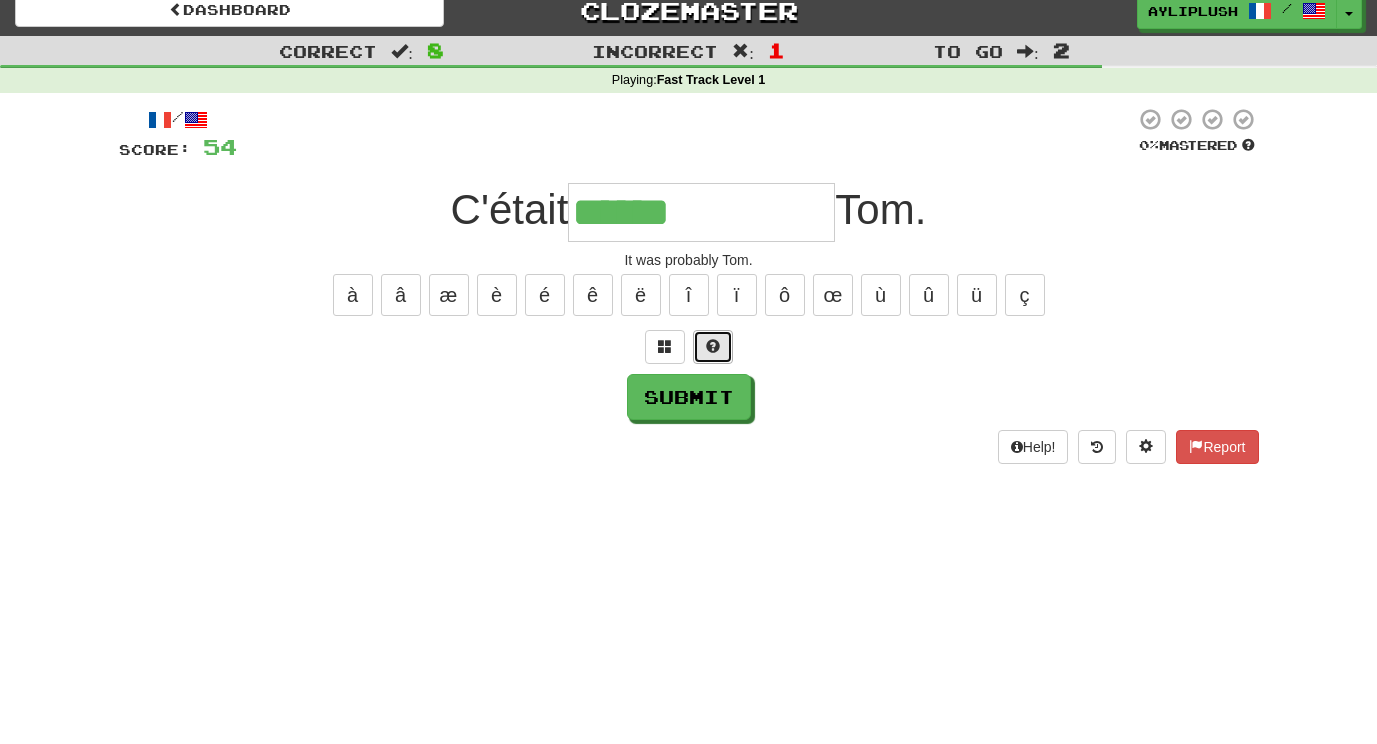 click at bounding box center (713, 347) 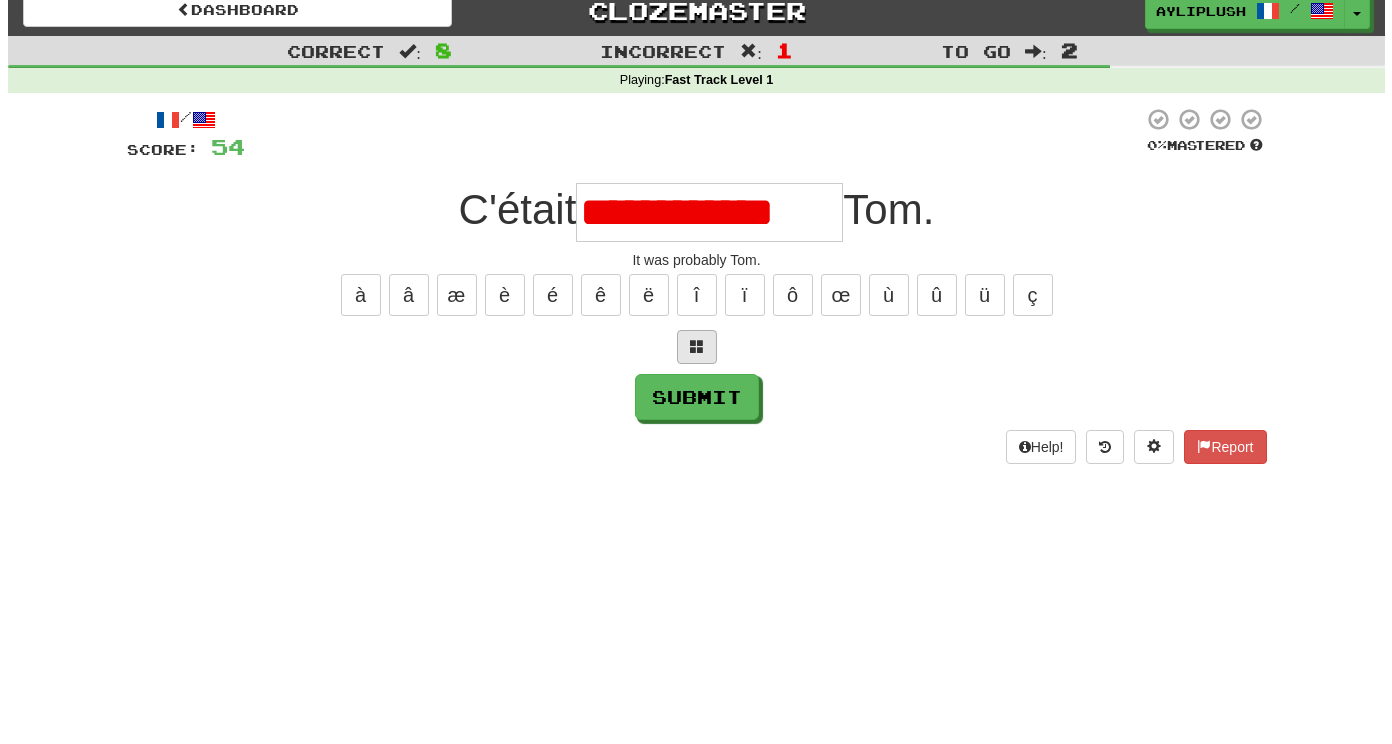scroll, scrollTop: 0, scrollLeft: 0, axis: both 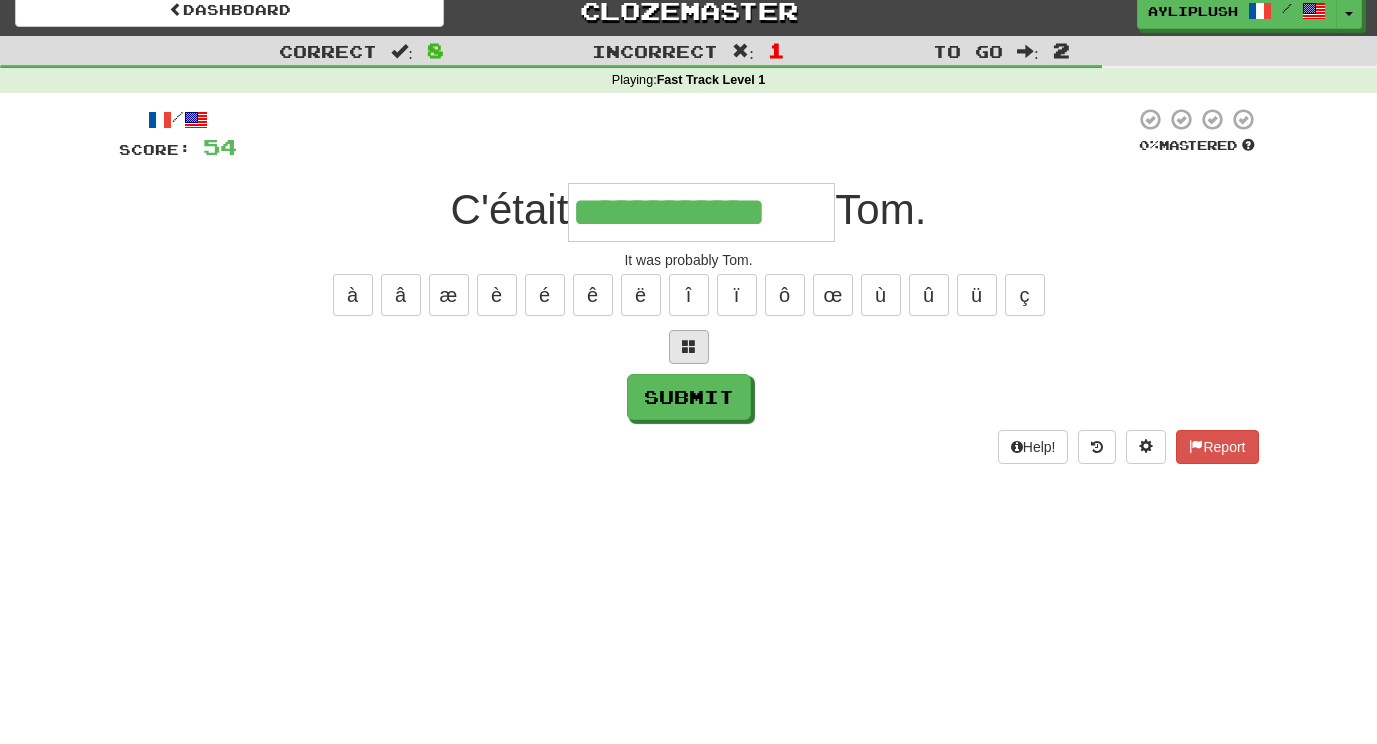type on "**********" 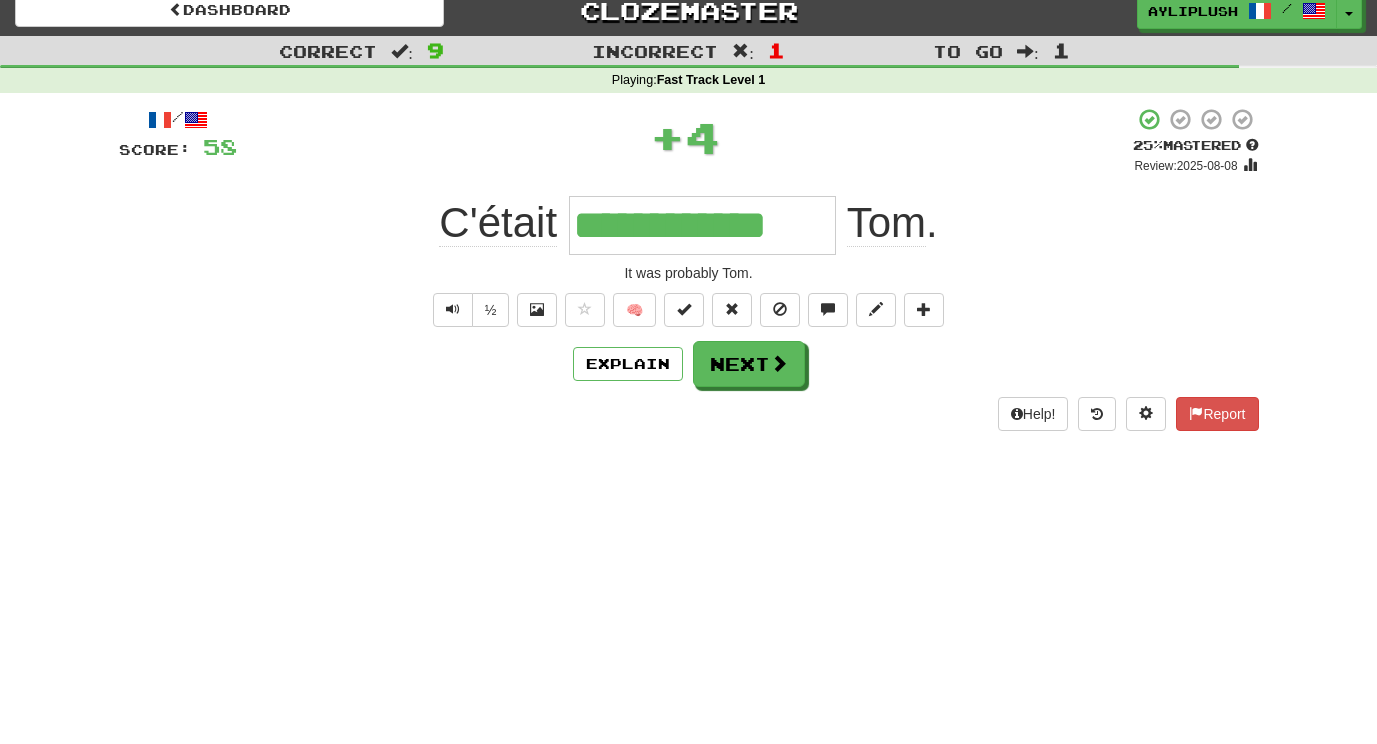 type 